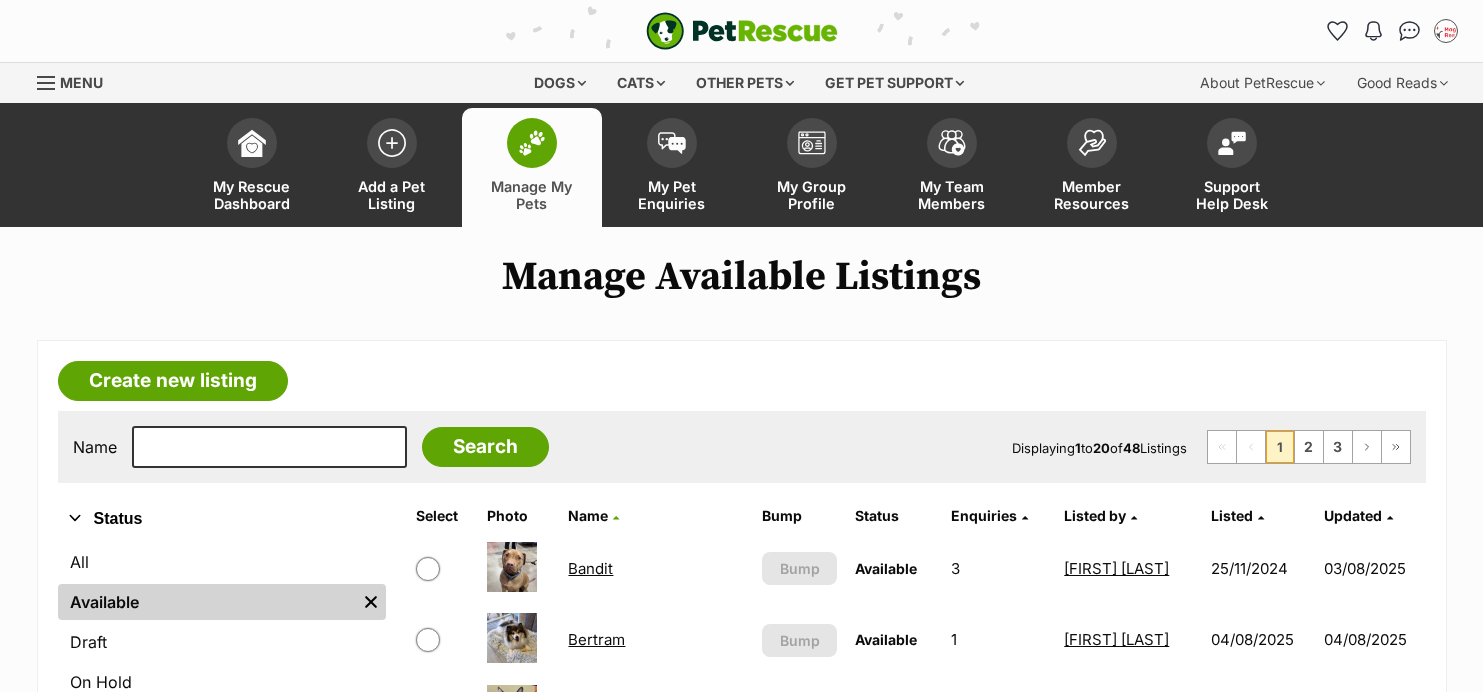 scroll, scrollTop: 0, scrollLeft: 0, axis: both 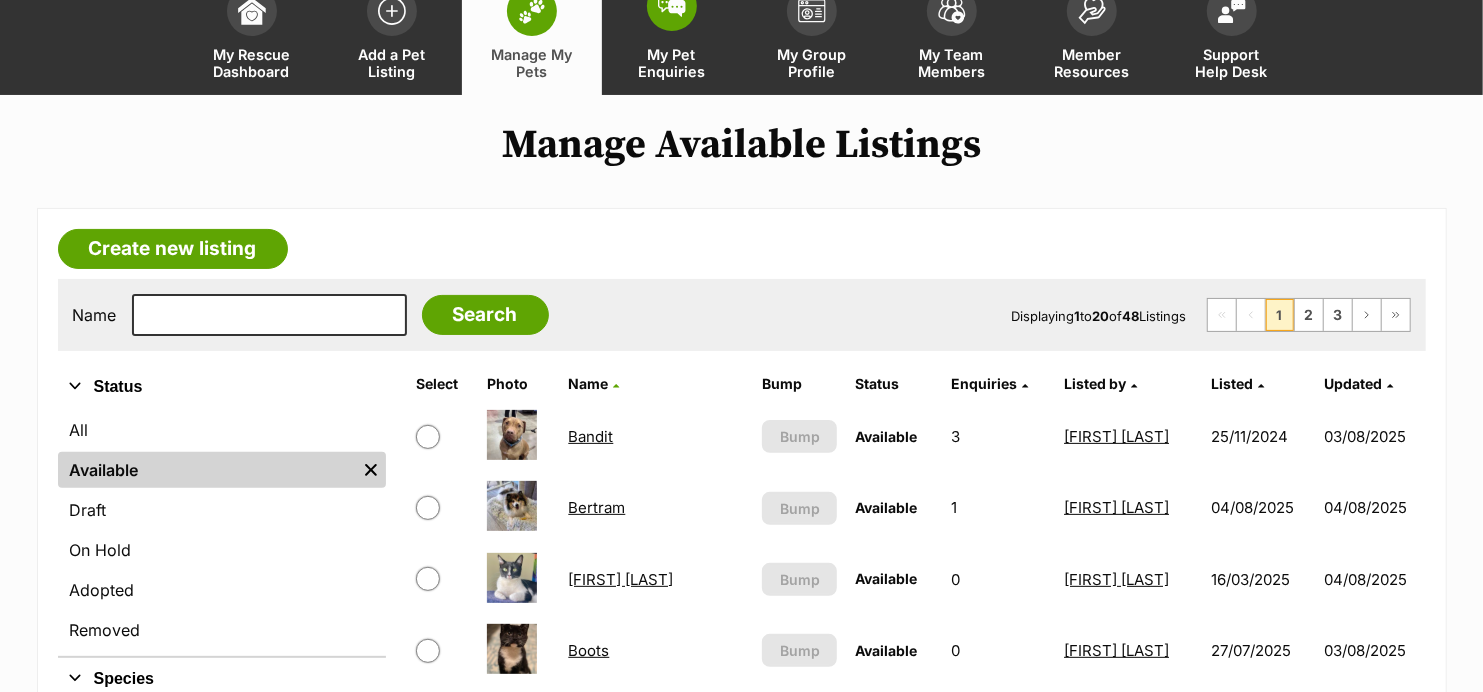 click on "My Pet Enquiries" at bounding box center (672, 35) 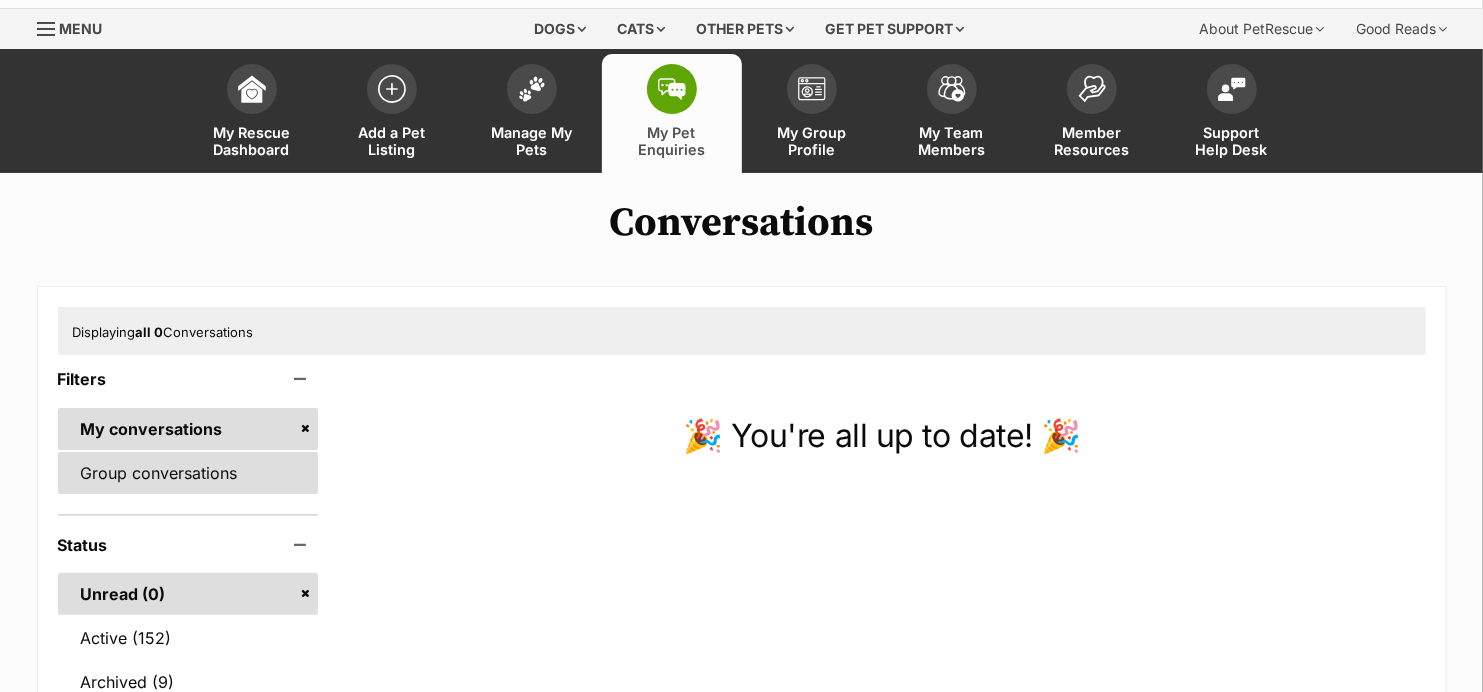 scroll, scrollTop: 60, scrollLeft: 0, axis: vertical 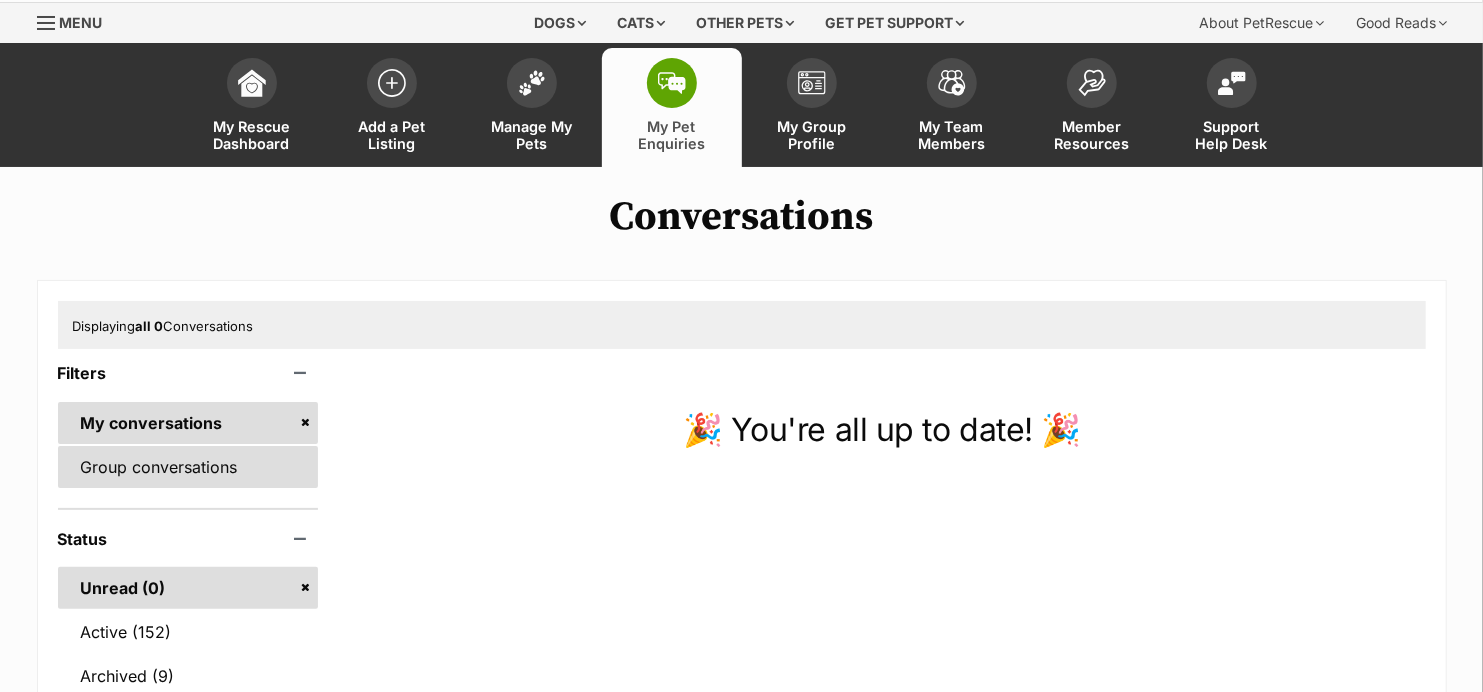 click on "Group conversations" at bounding box center (188, 467) 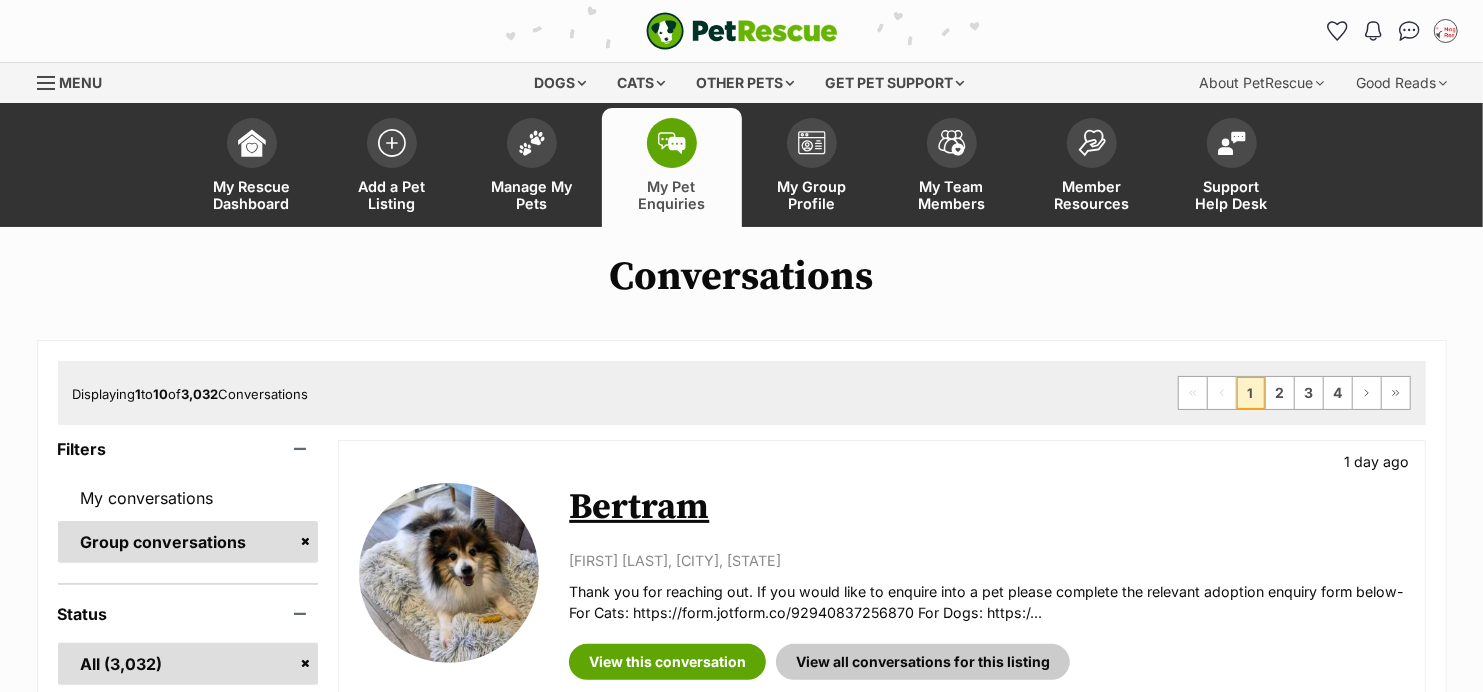 scroll, scrollTop: 152, scrollLeft: 0, axis: vertical 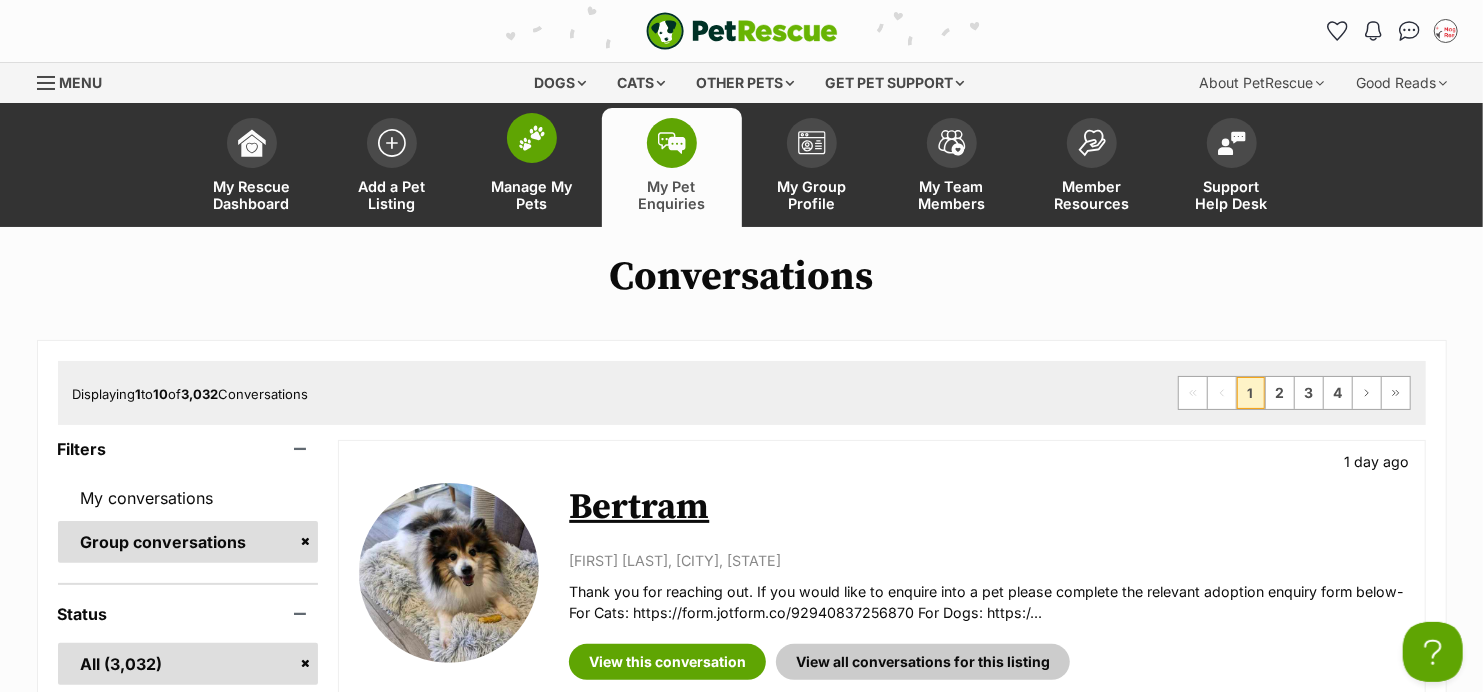 click at bounding box center [532, 138] 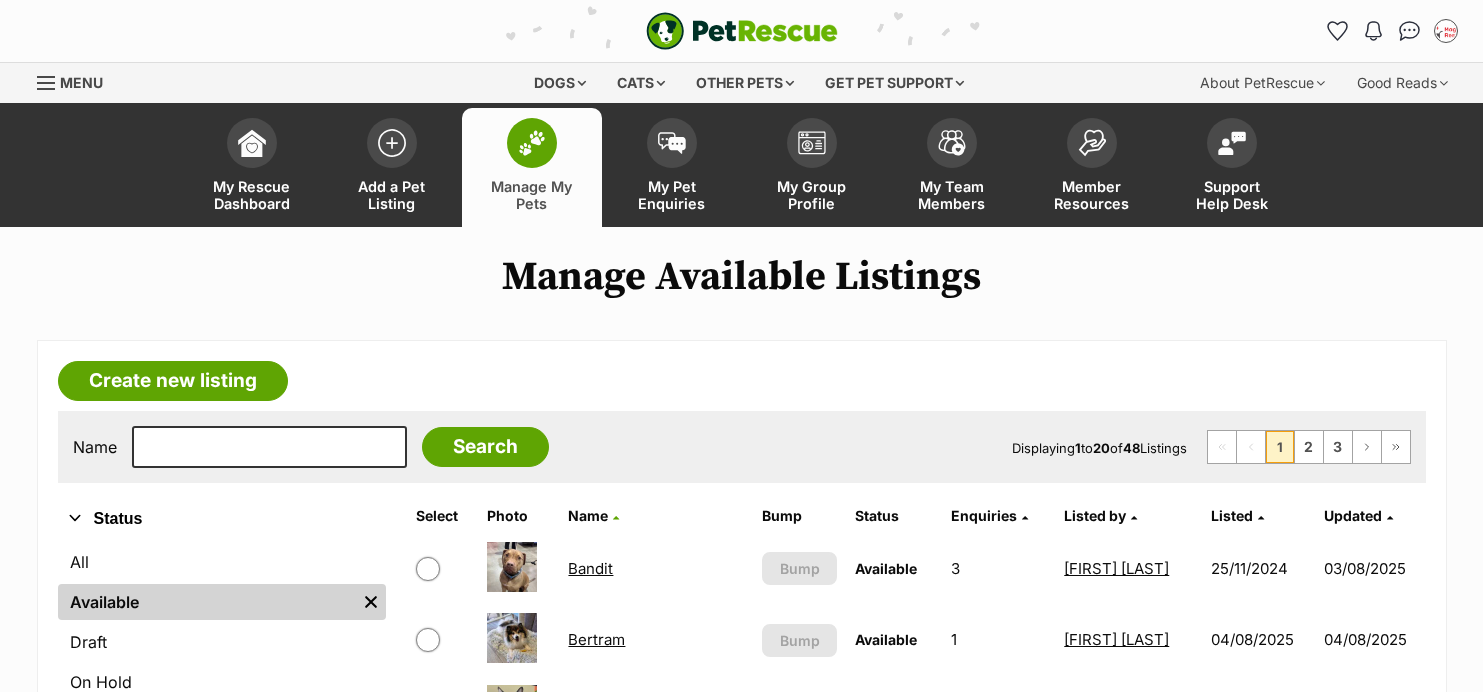 scroll, scrollTop: 0, scrollLeft: 0, axis: both 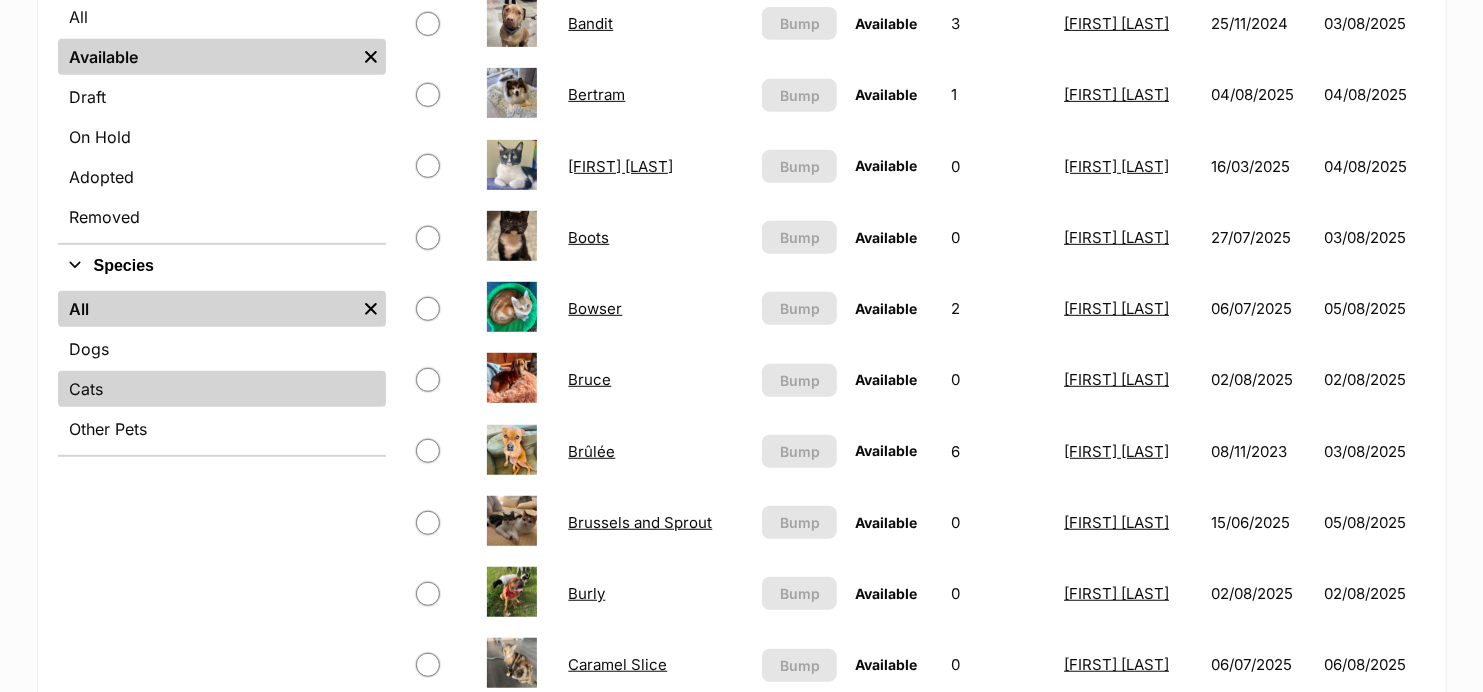click on "Cats" at bounding box center (222, 389) 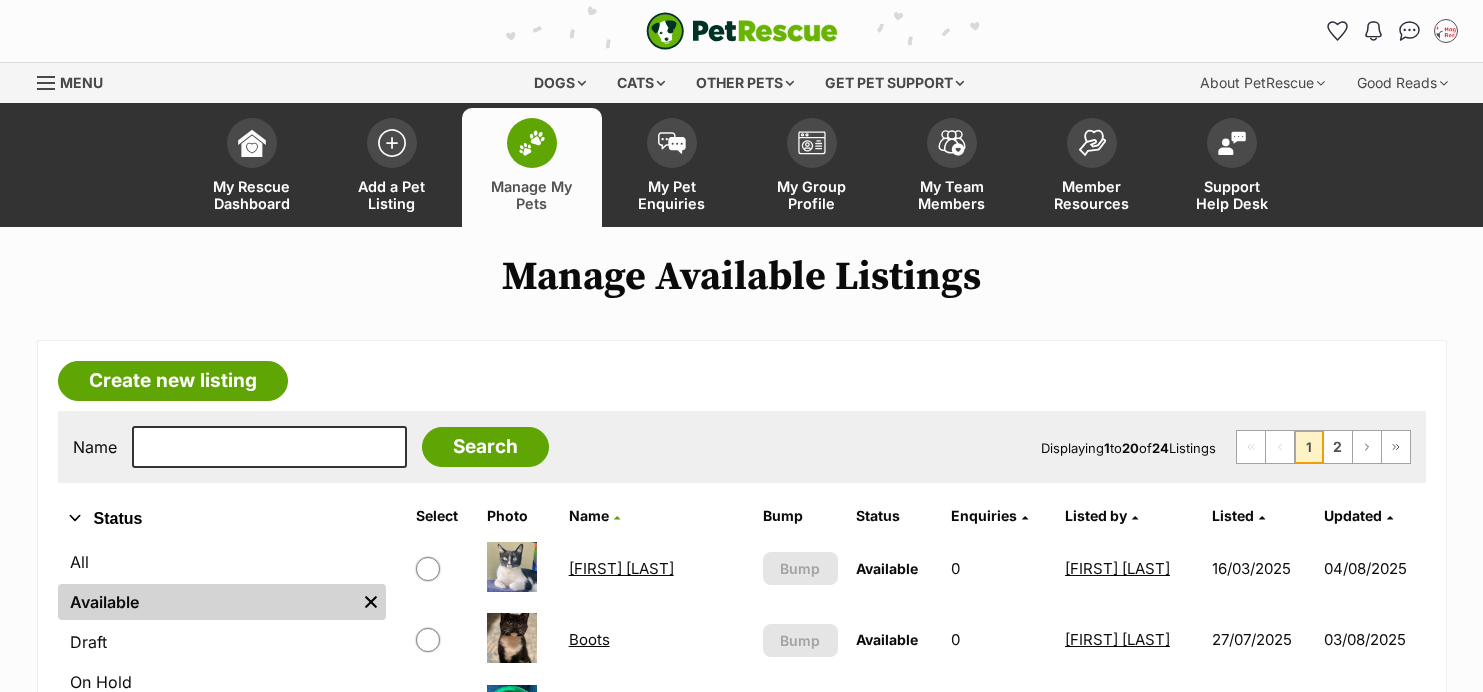 scroll, scrollTop: 0, scrollLeft: 0, axis: both 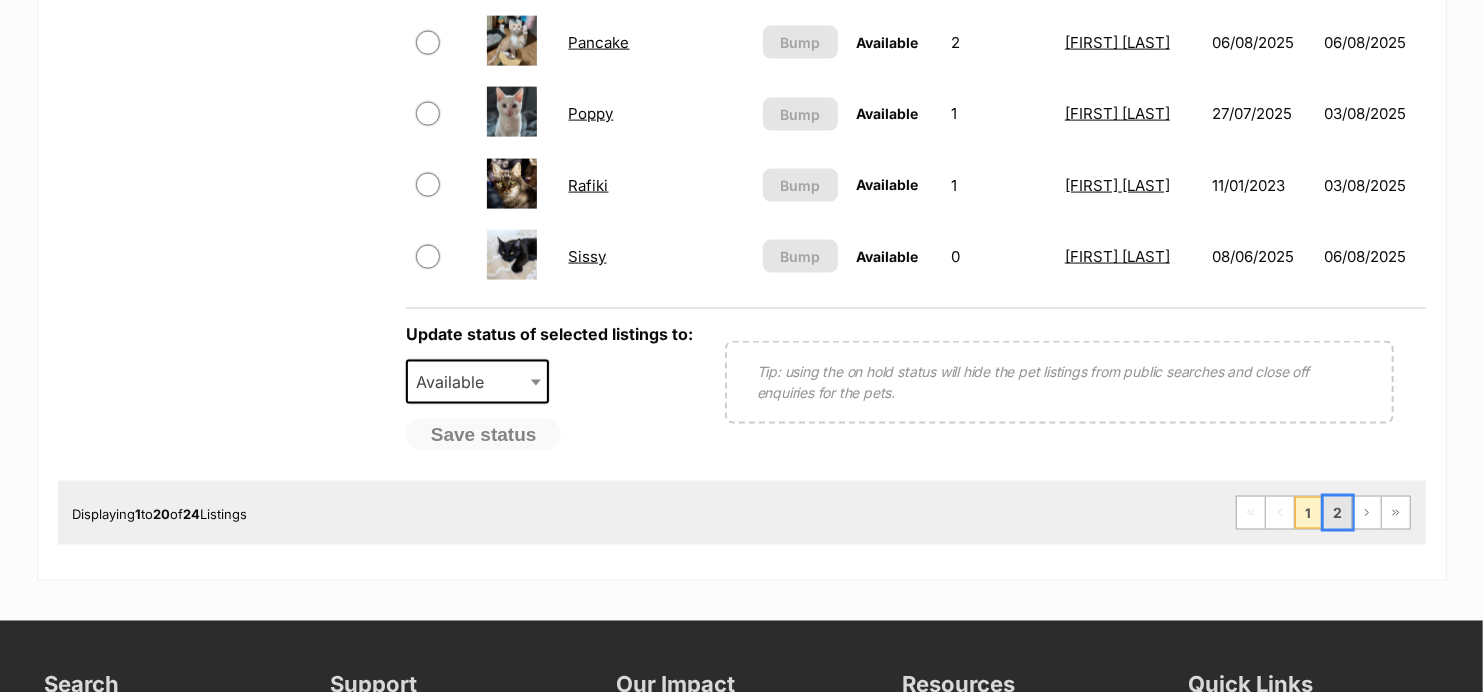 click on "2" at bounding box center (1338, 513) 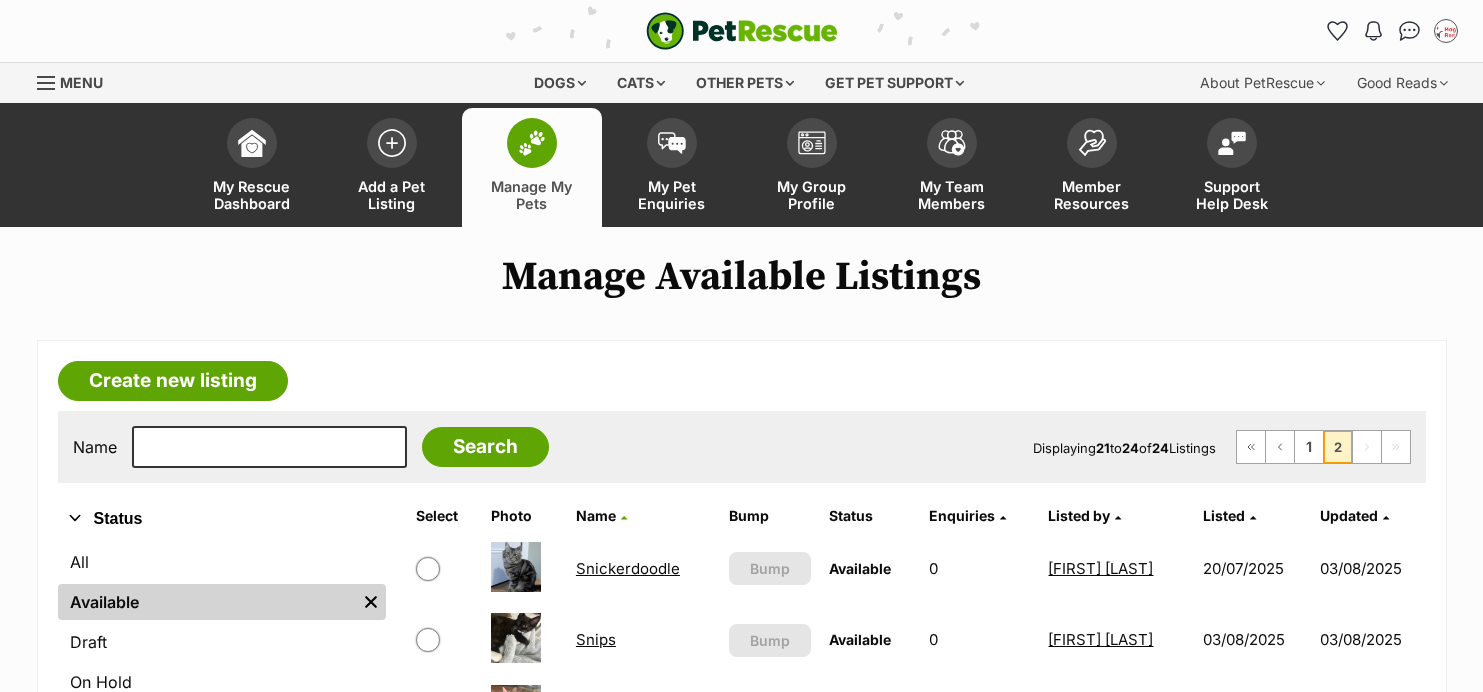 scroll, scrollTop: 0, scrollLeft: 0, axis: both 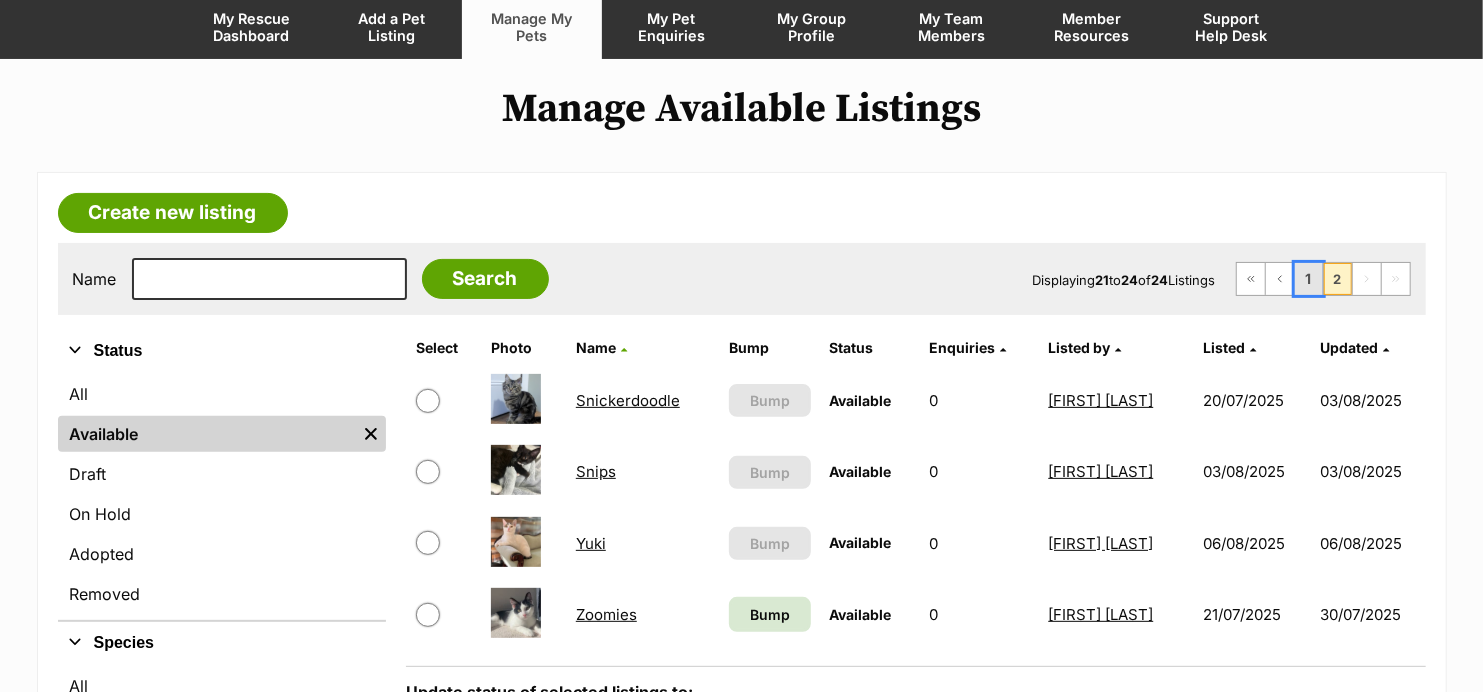 click on "1" at bounding box center (1309, 279) 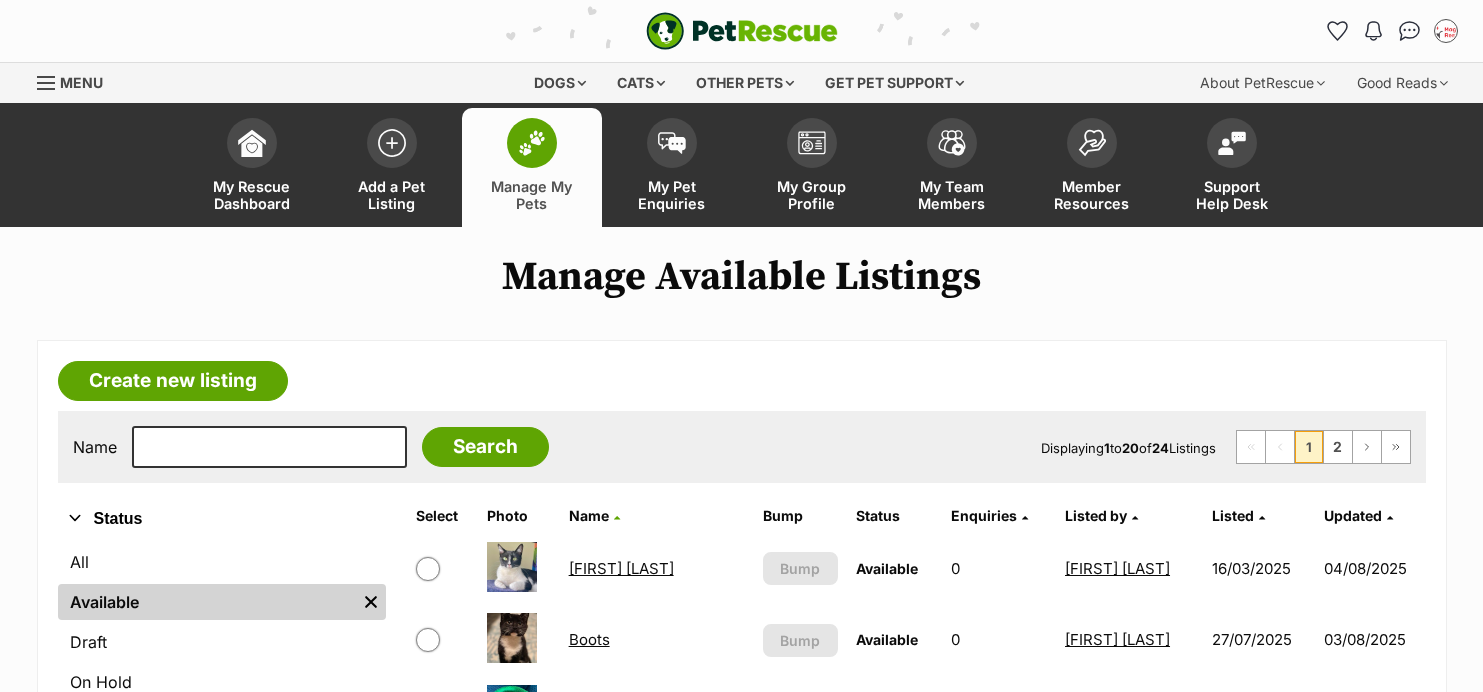 scroll, scrollTop: 415, scrollLeft: 0, axis: vertical 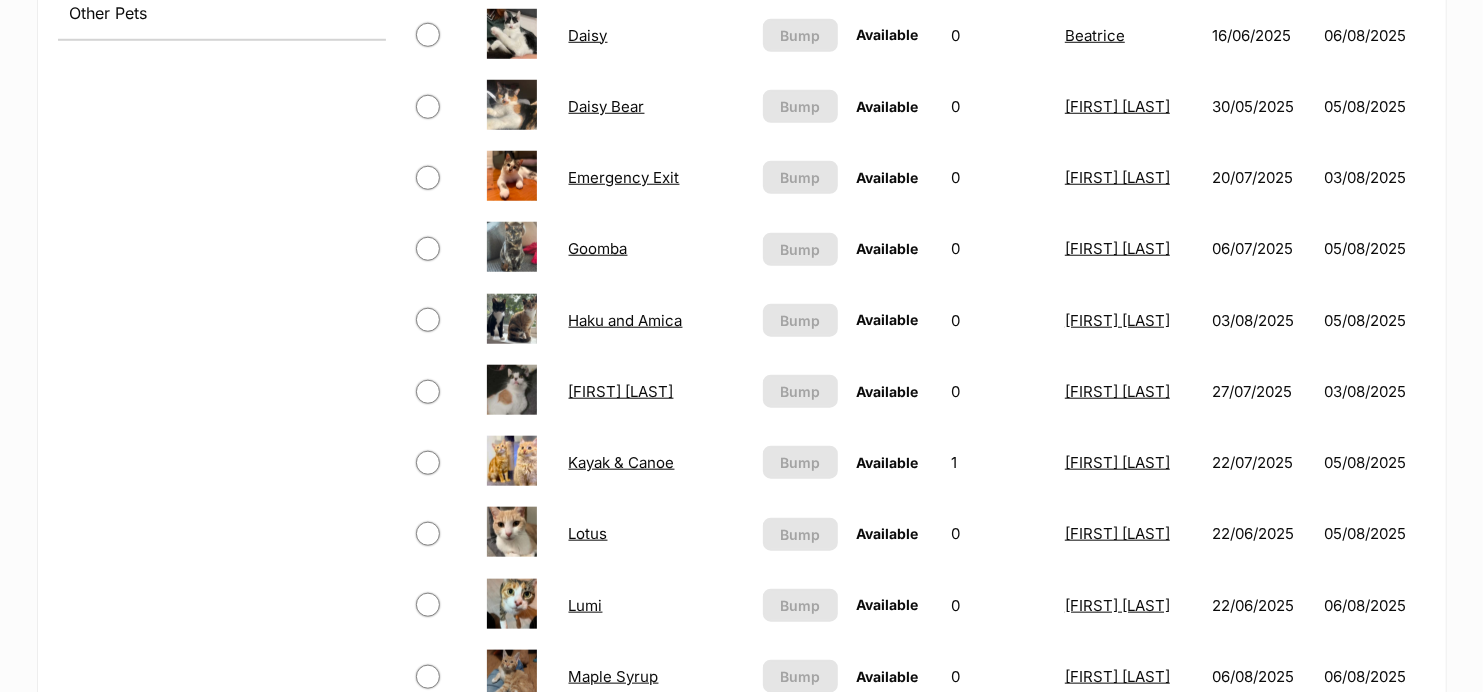 click on "Haku and Amica" at bounding box center (626, 320) 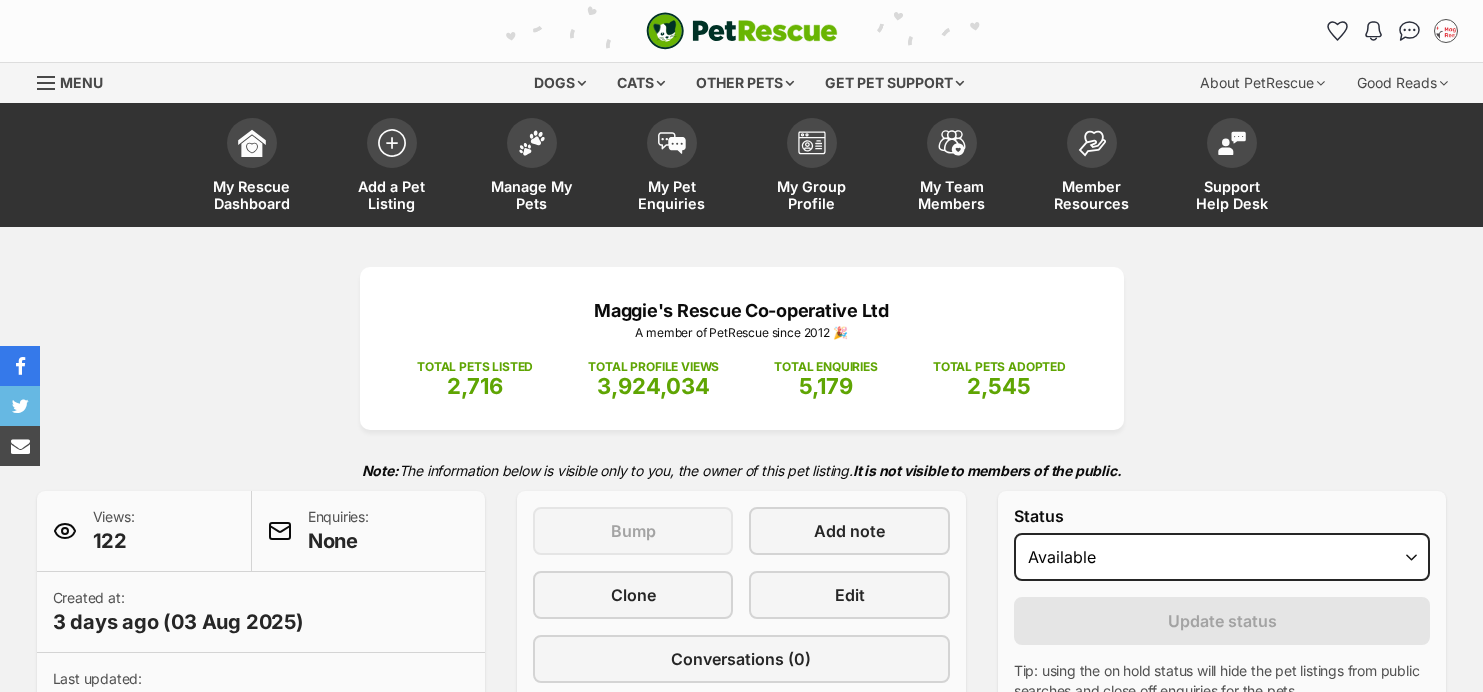 scroll, scrollTop: 382, scrollLeft: 0, axis: vertical 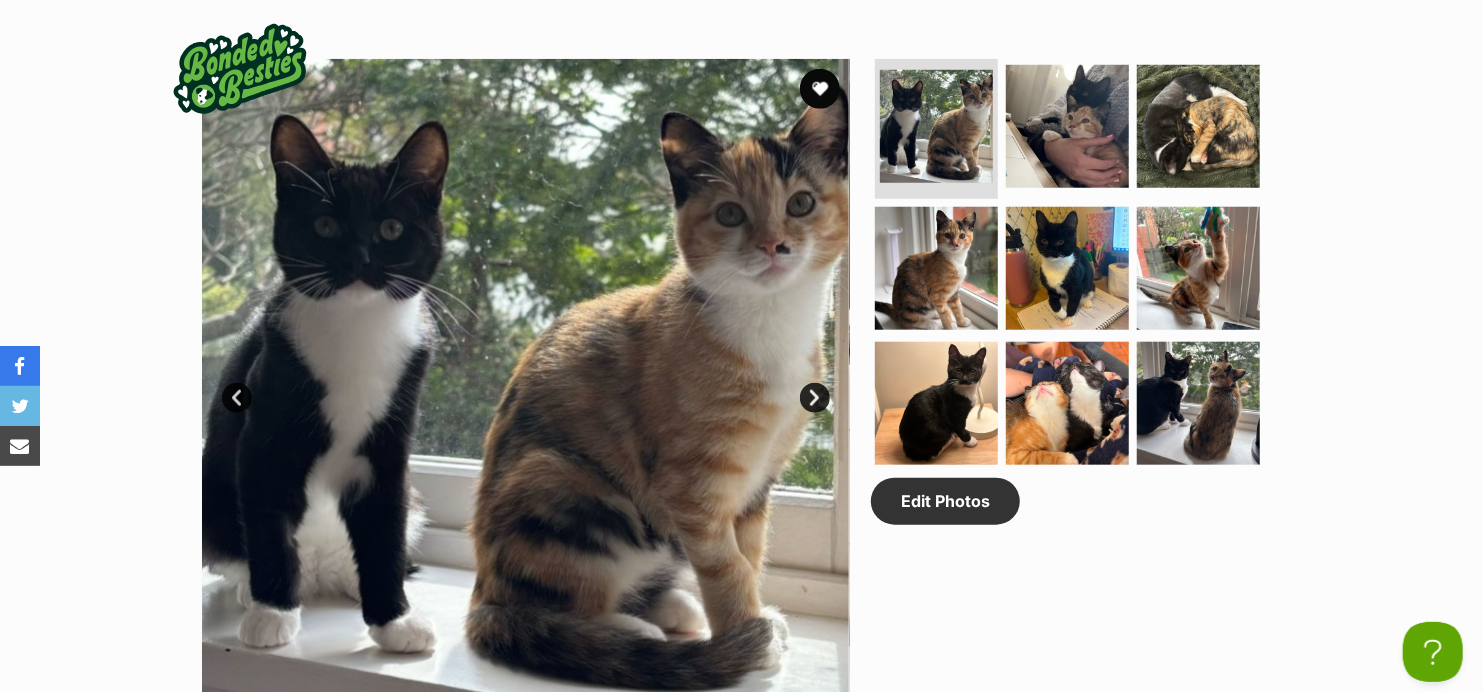 click on "Next" at bounding box center (815, 398) 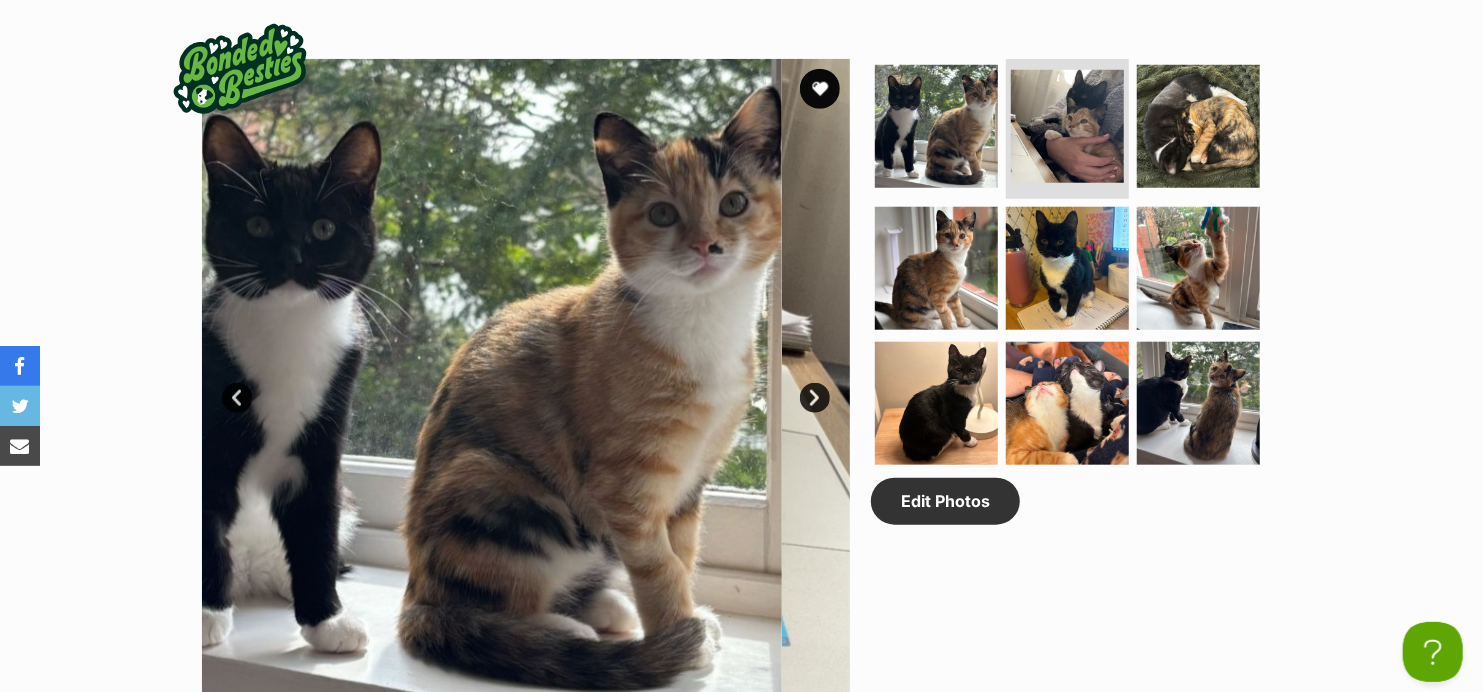 scroll, scrollTop: 0, scrollLeft: 0, axis: both 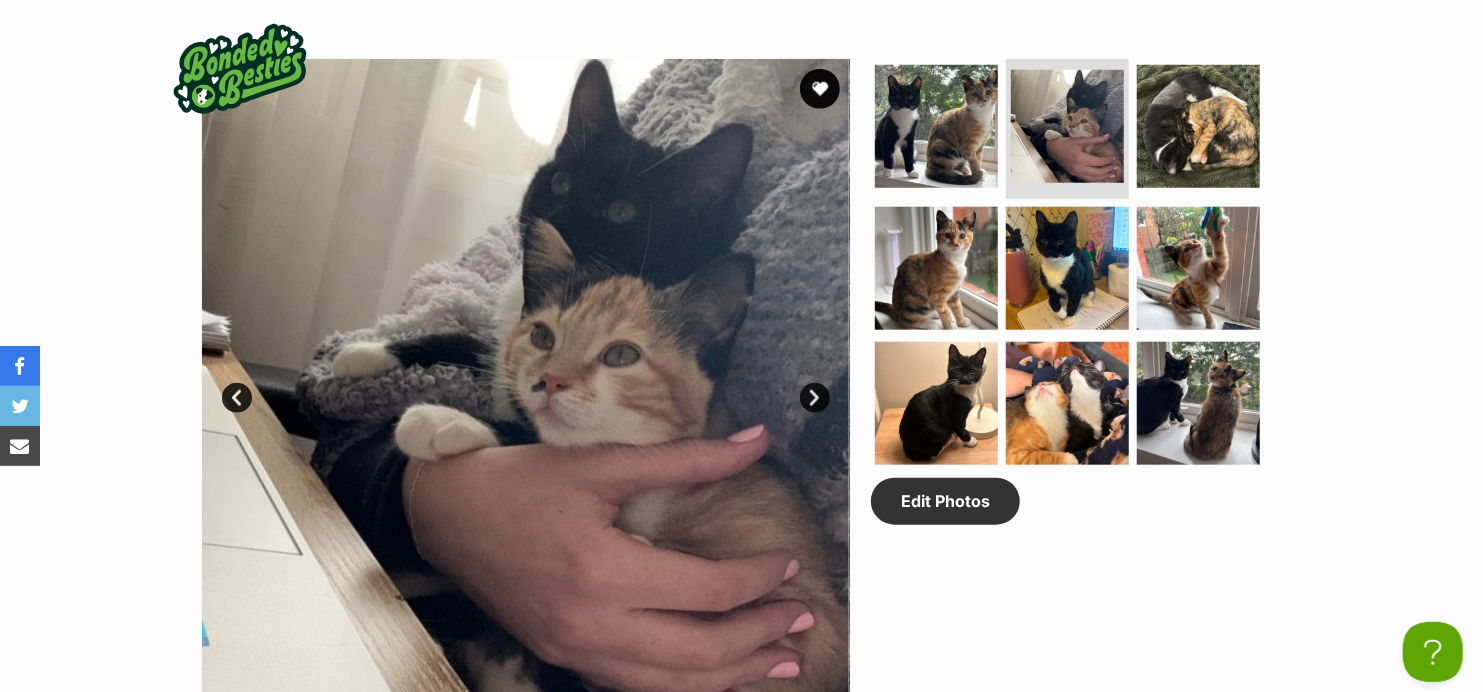 click on "Next" at bounding box center [815, 398] 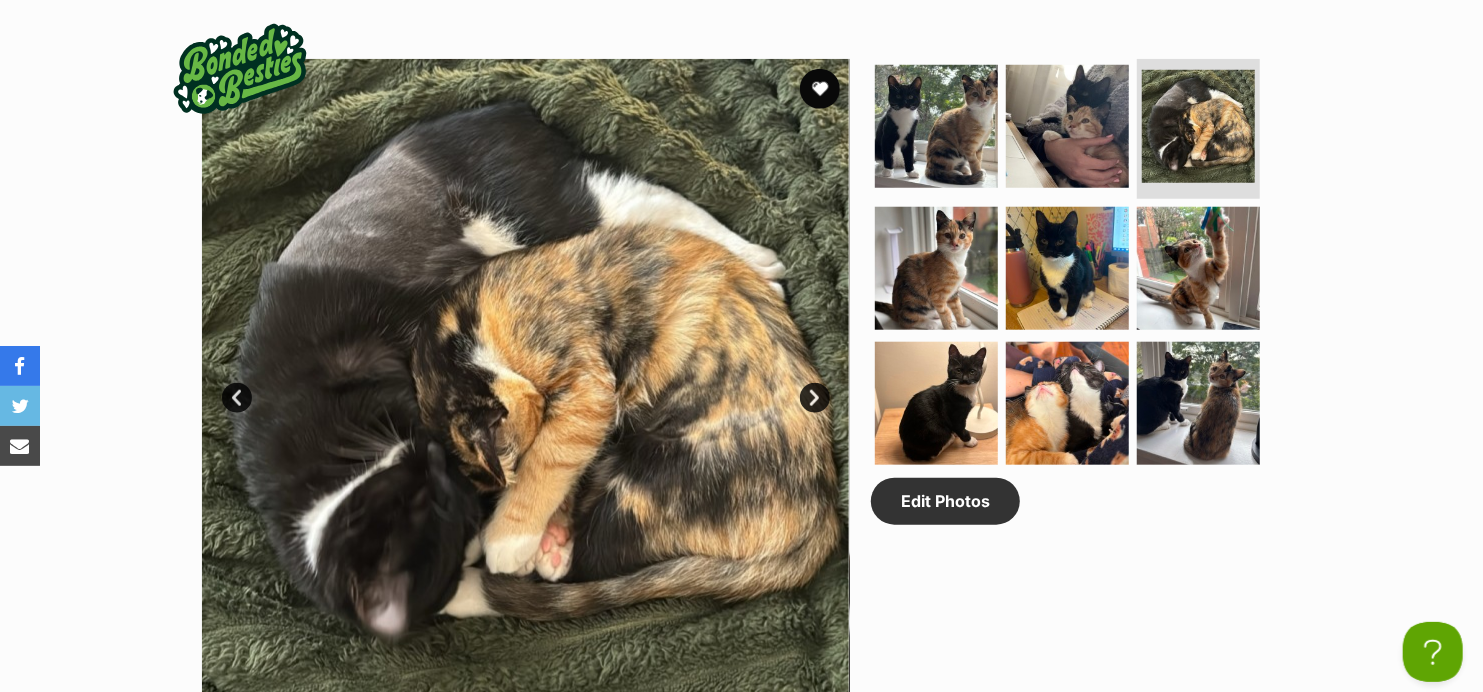 click on "Next" at bounding box center [815, 398] 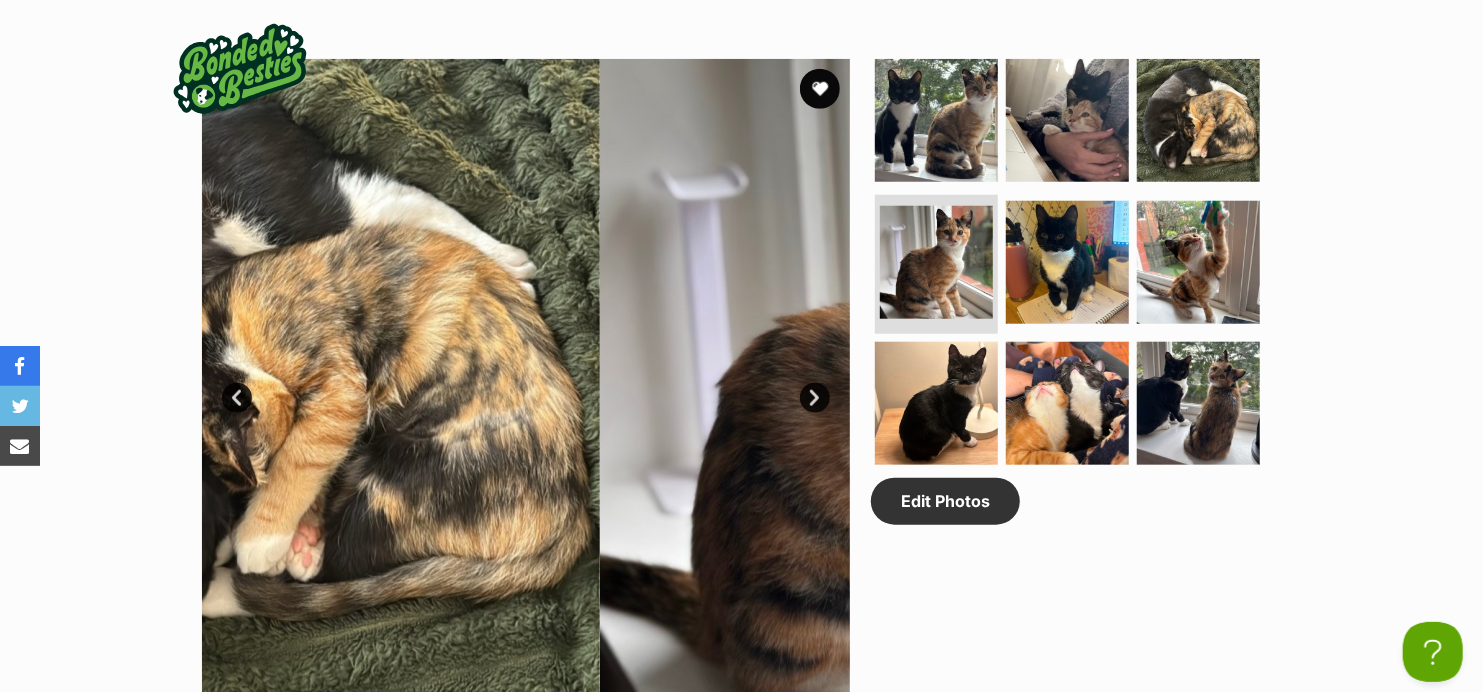scroll, scrollTop: 0, scrollLeft: 0, axis: both 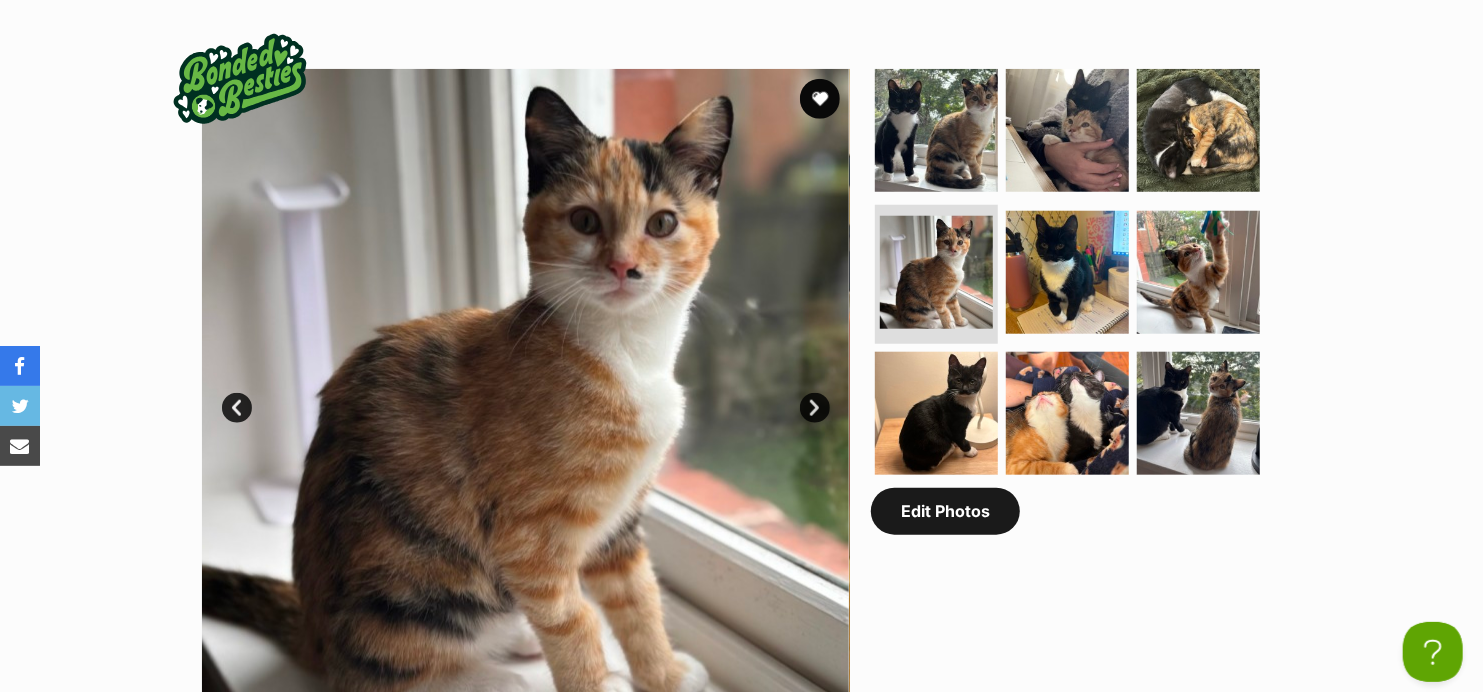 click on "Edit Photos" at bounding box center (945, 511) 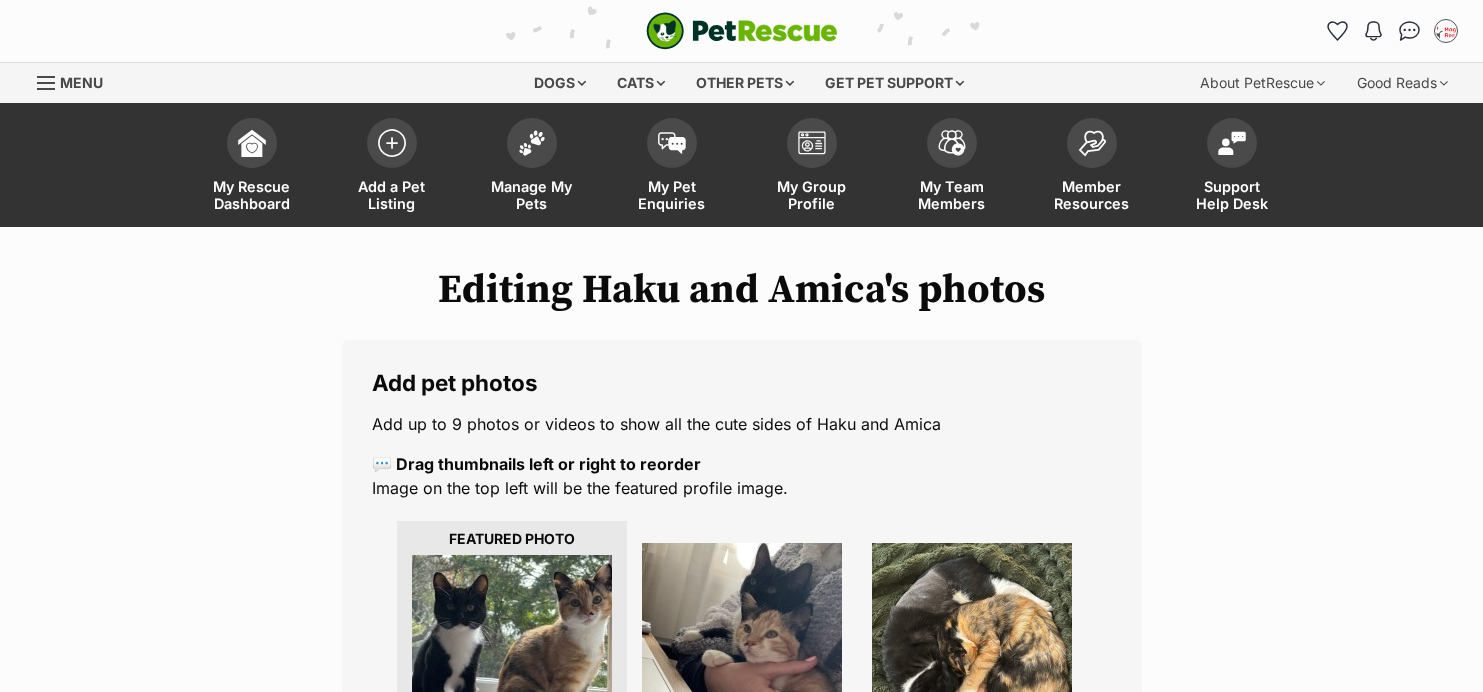 scroll, scrollTop: 0, scrollLeft: 0, axis: both 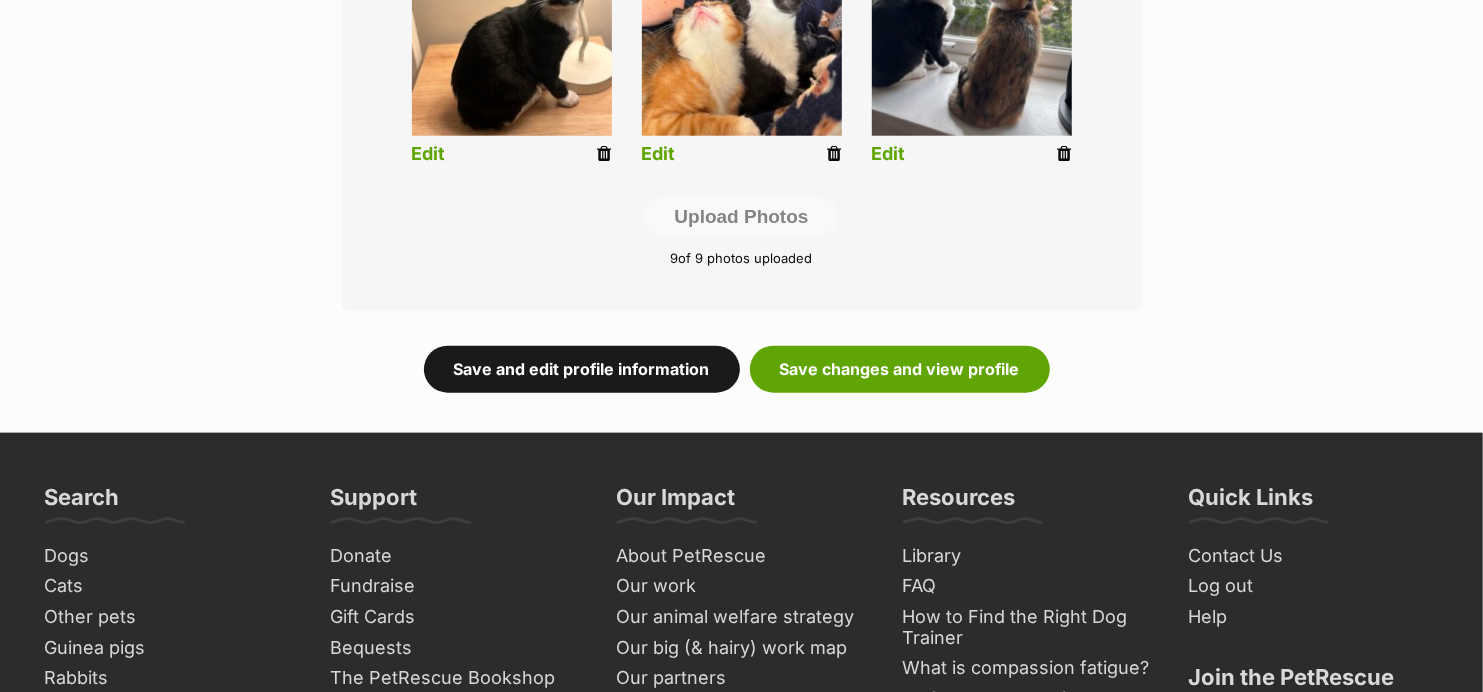 click on "Save and edit profile information" at bounding box center (582, 369) 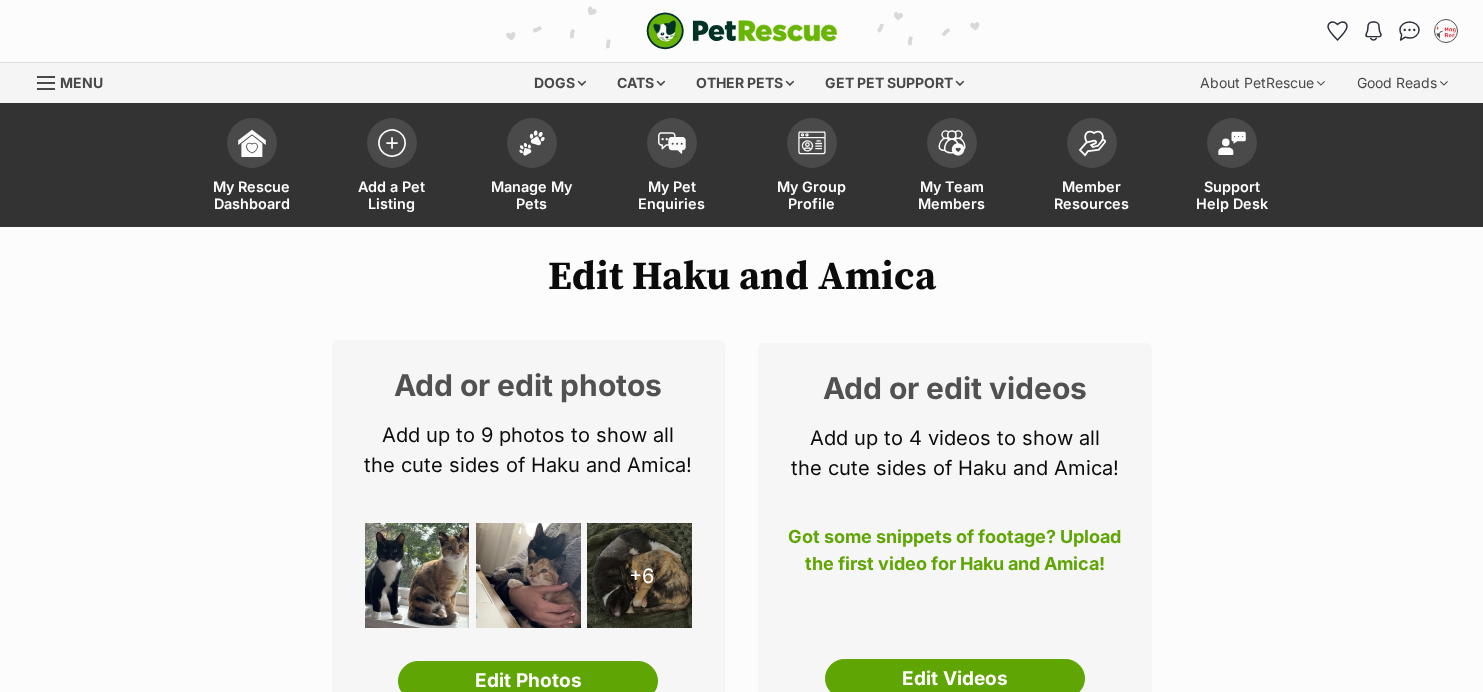 scroll, scrollTop: 0, scrollLeft: 0, axis: both 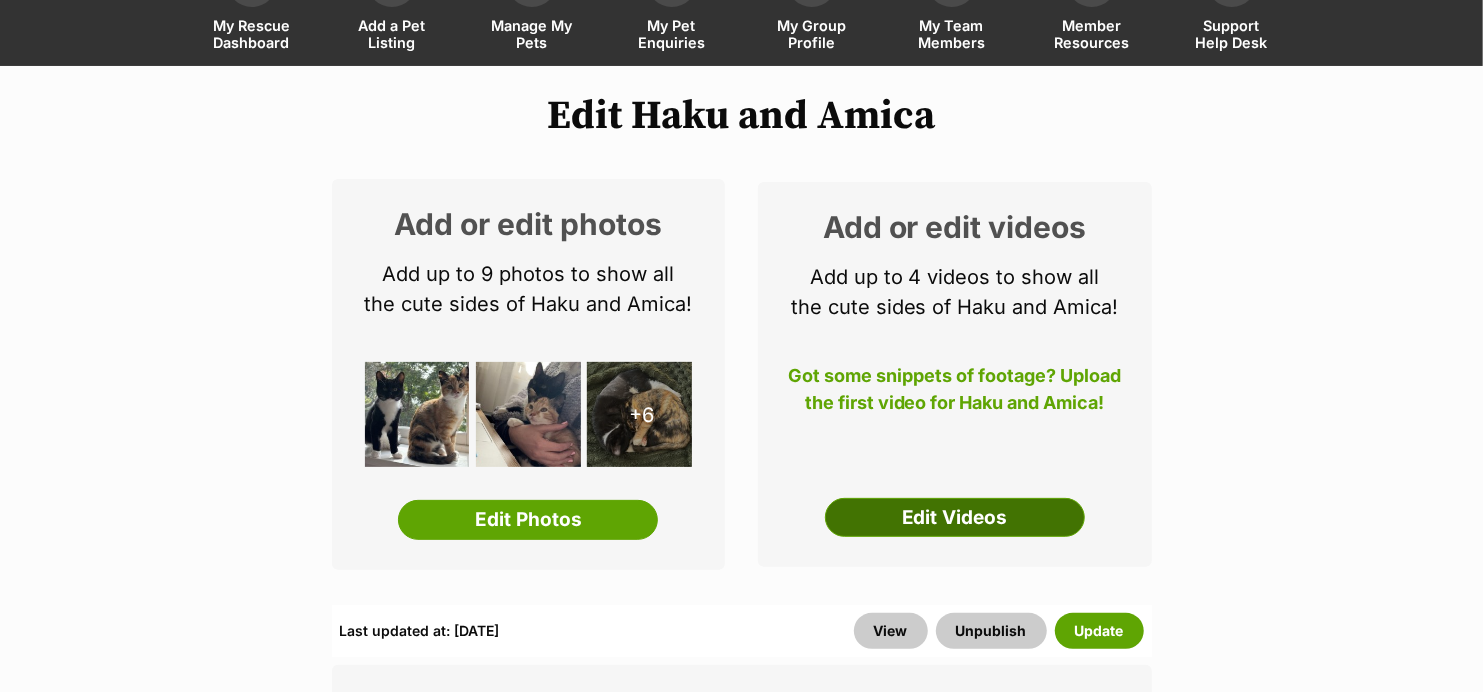 click on "Edit Videos" at bounding box center [955, 518] 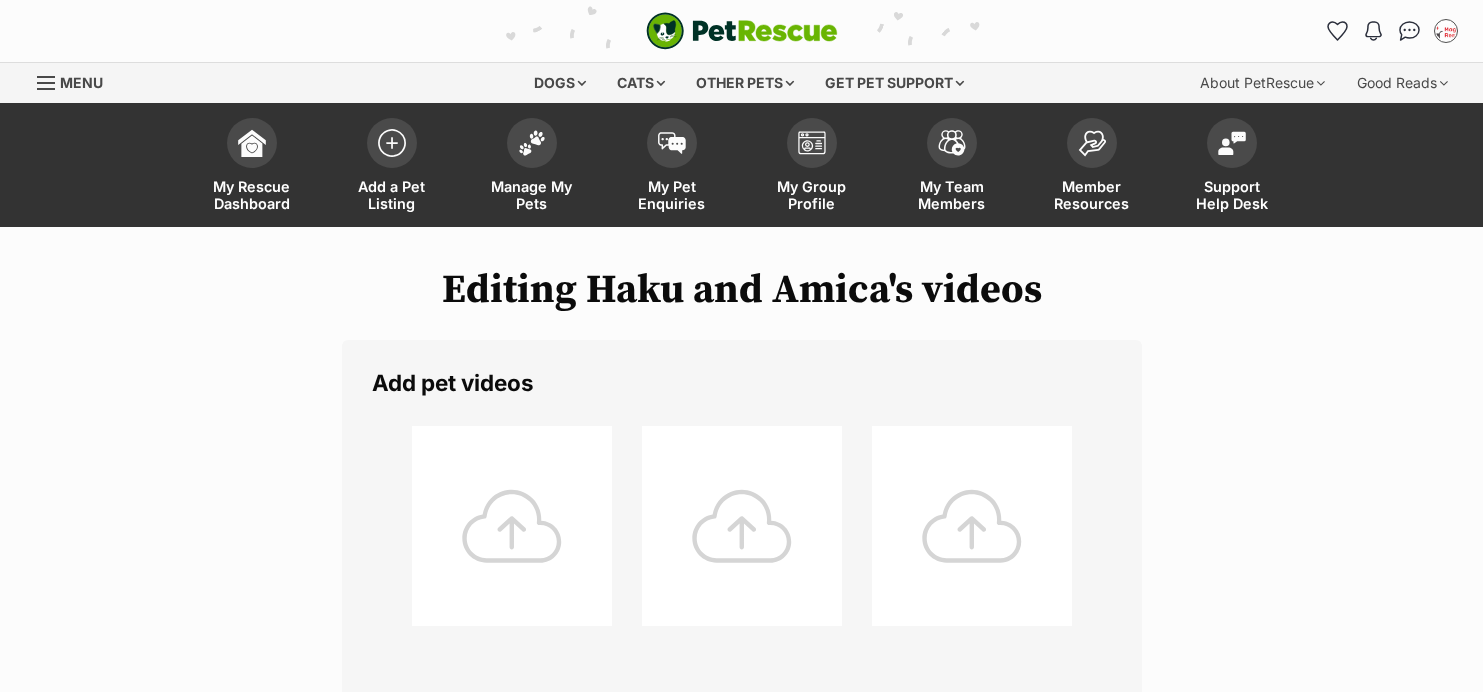 scroll, scrollTop: 0, scrollLeft: 0, axis: both 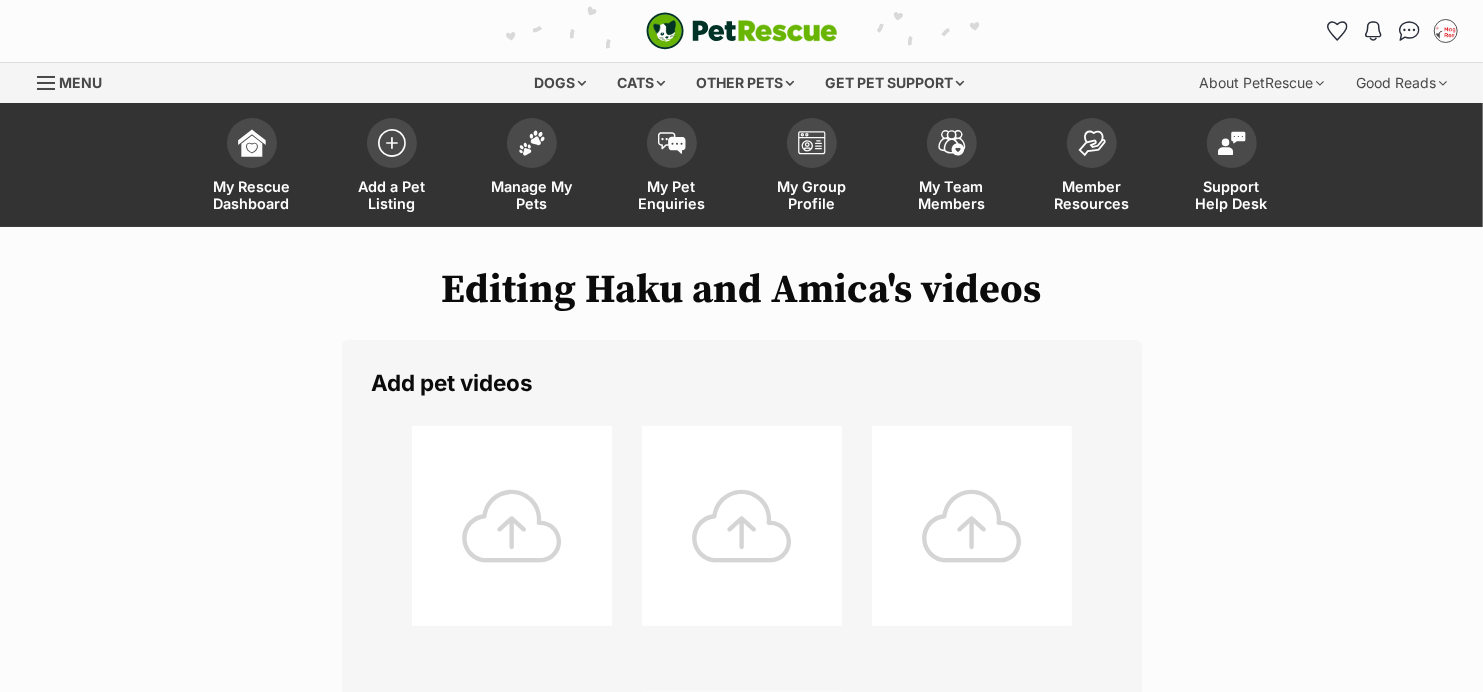 click at bounding box center [512, 526] 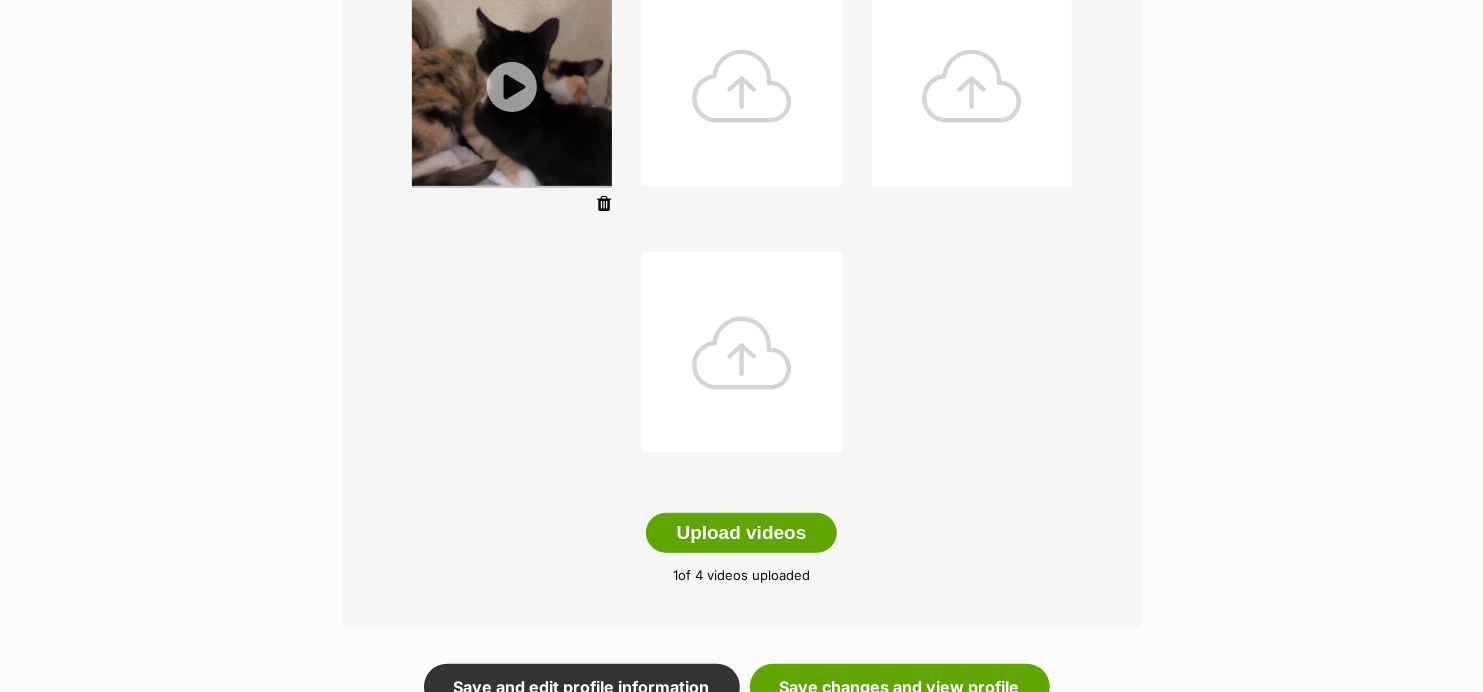 scroll, scrollTop: 568, scrollLeft: 0, axis: vertical 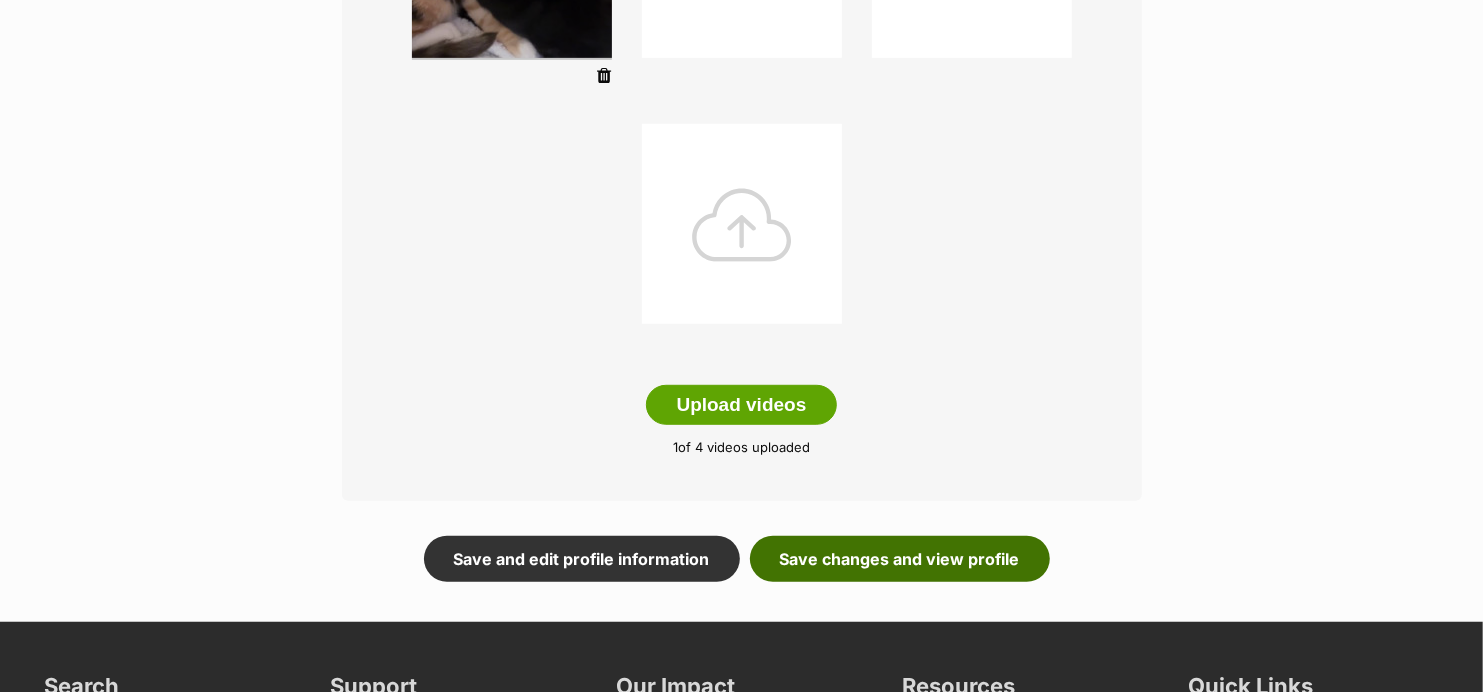 click on "Save changes and view profile" at bounding box center [900, 559] 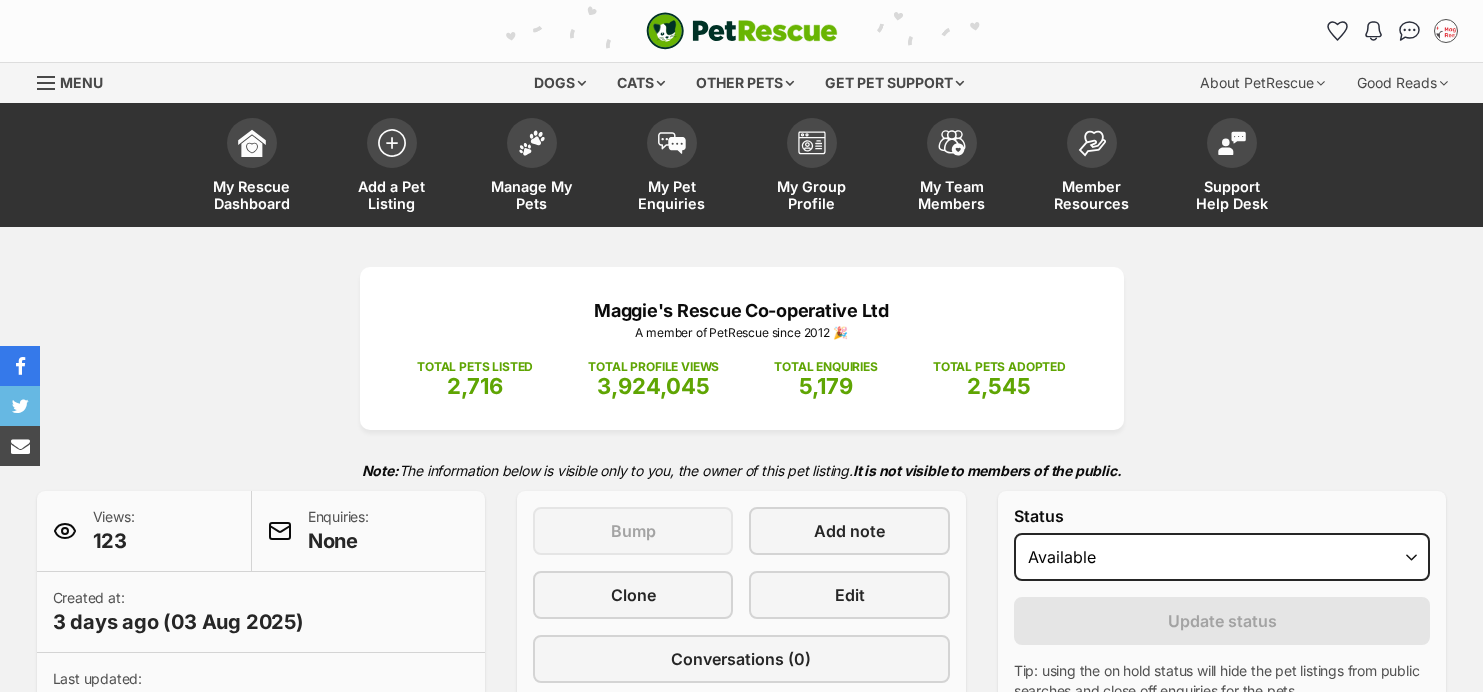 scroll, scrollTop: 0, scrollLeft: 0, axis: both 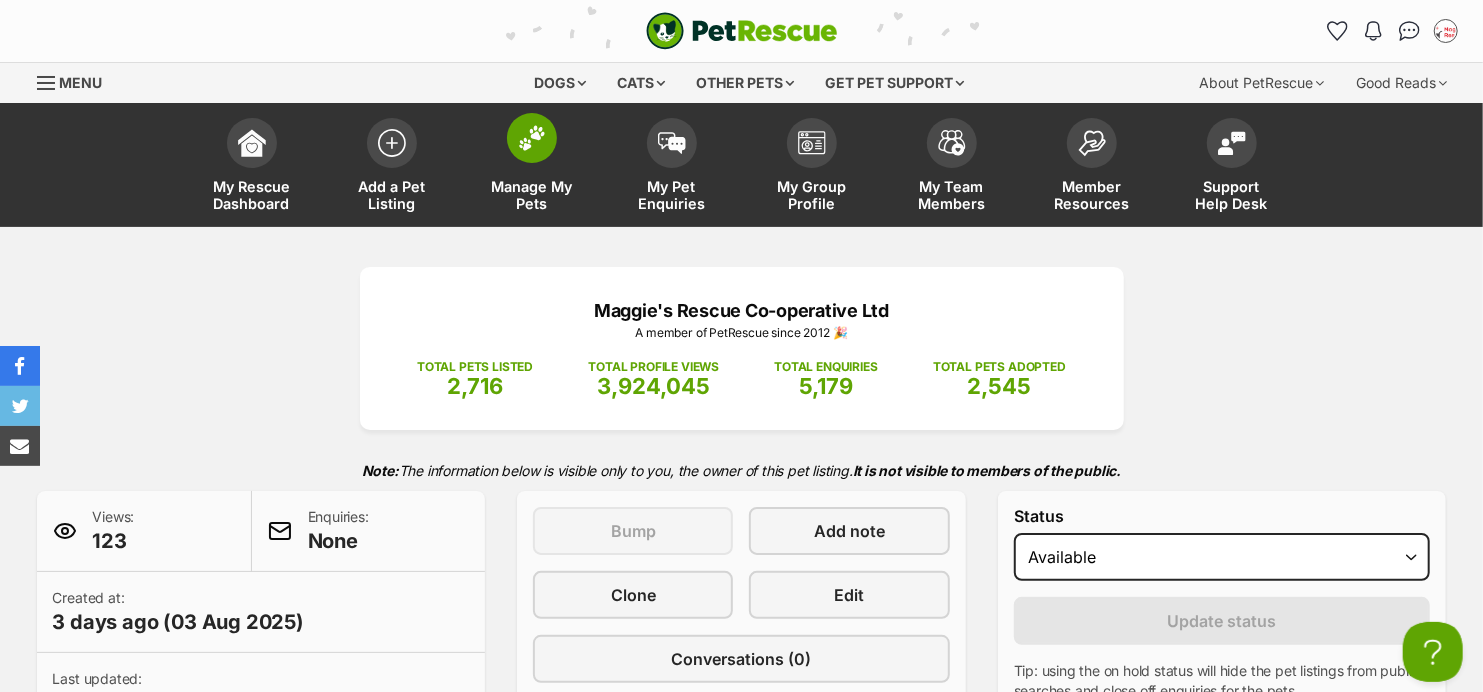 click at bounding box center [532, 138] 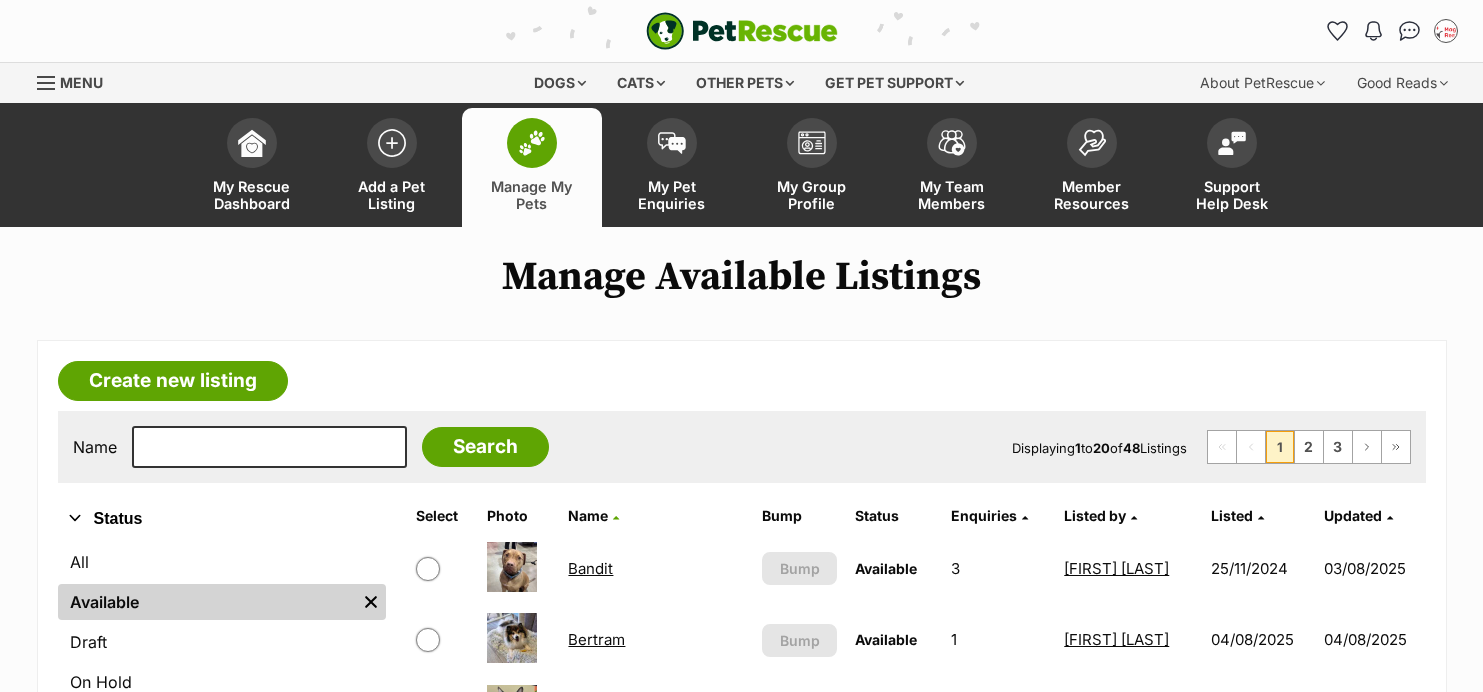 scroll, scrollTop: 243, scrollLeft: 0, axis: vertical 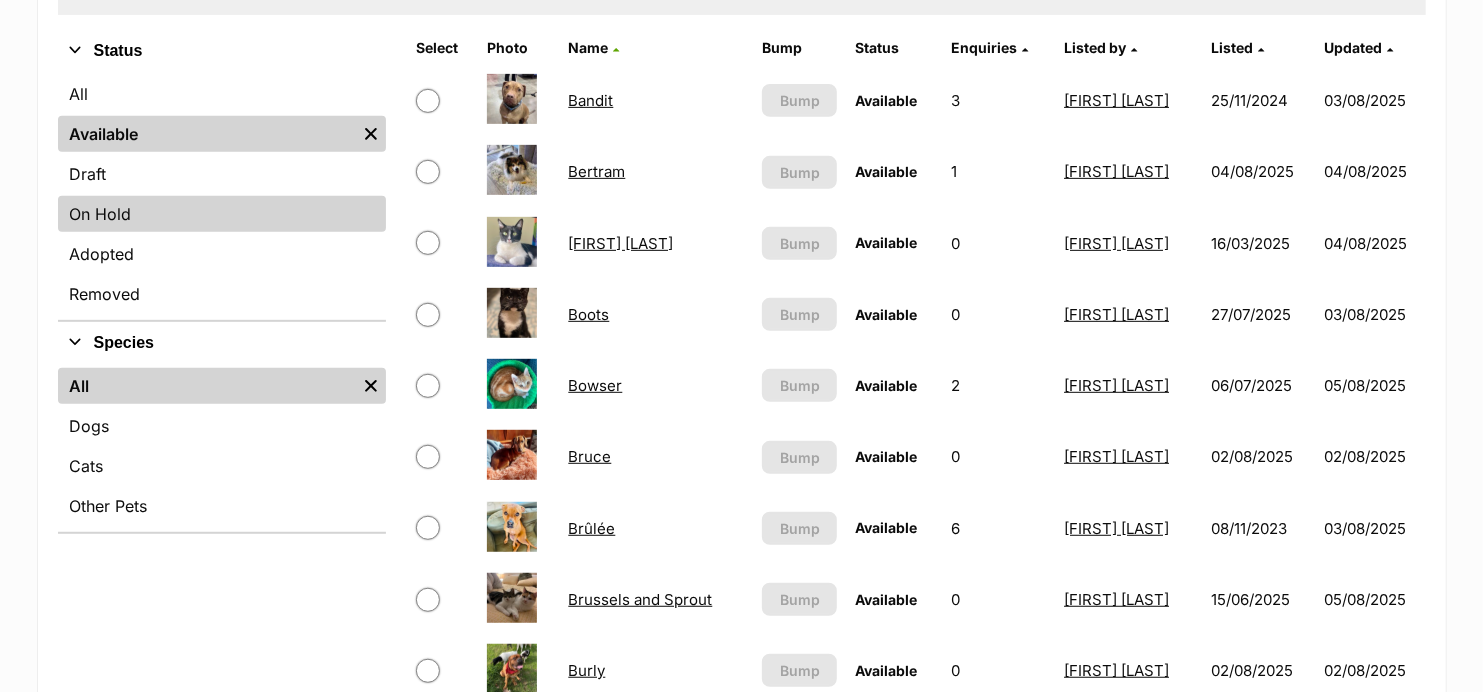 click on "On Hold" at bounding box center [222, 214] 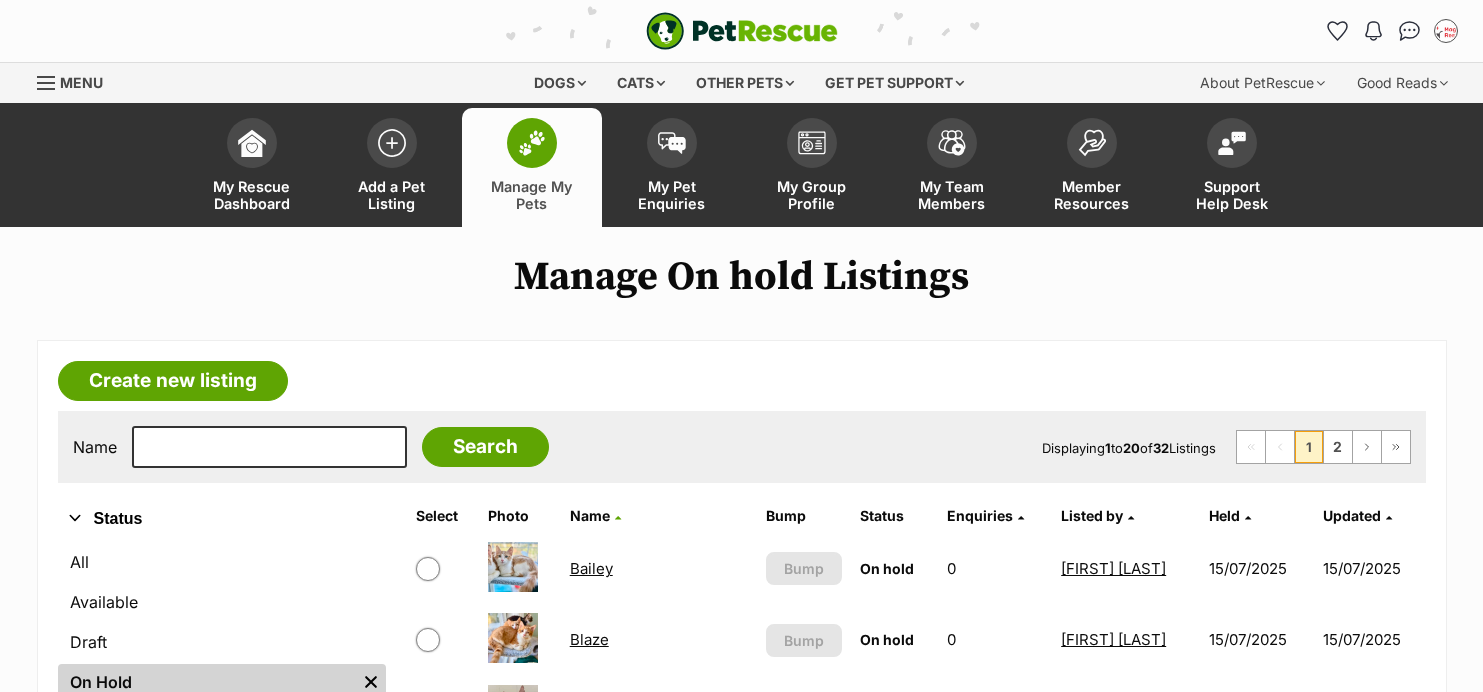scroll, scrollTop: 464, scrollLeft: 0, axis: vertical 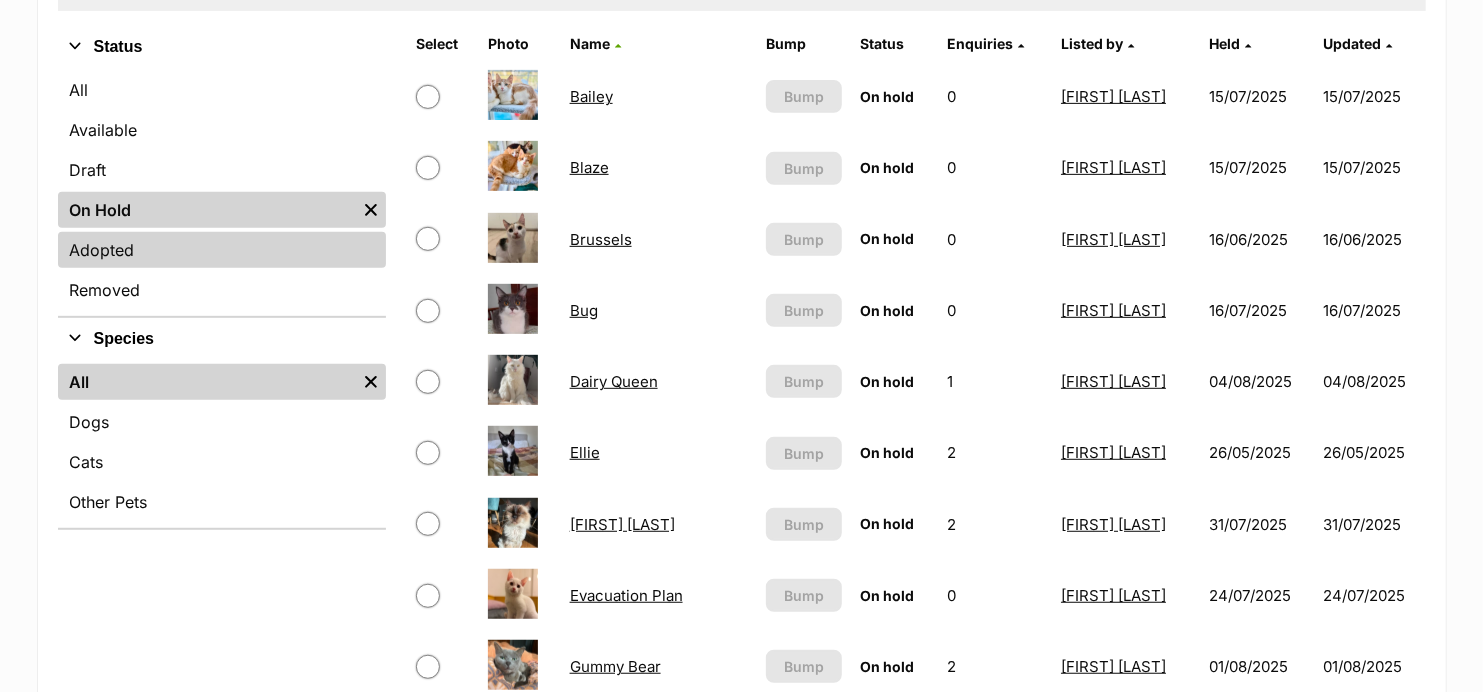 click on "Adopted" at bounding box center (222, 250) 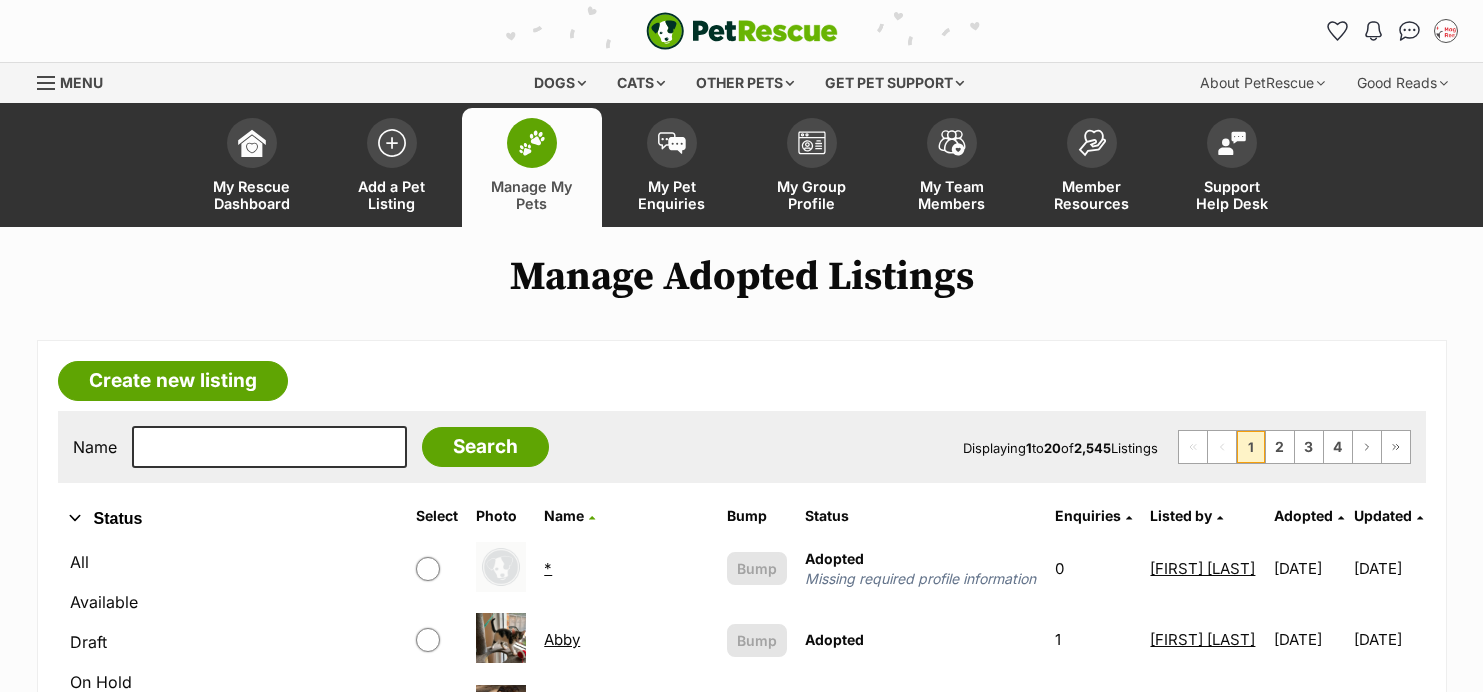 scroll, scrollTop: 0, scrollLeft: 0, axis: both 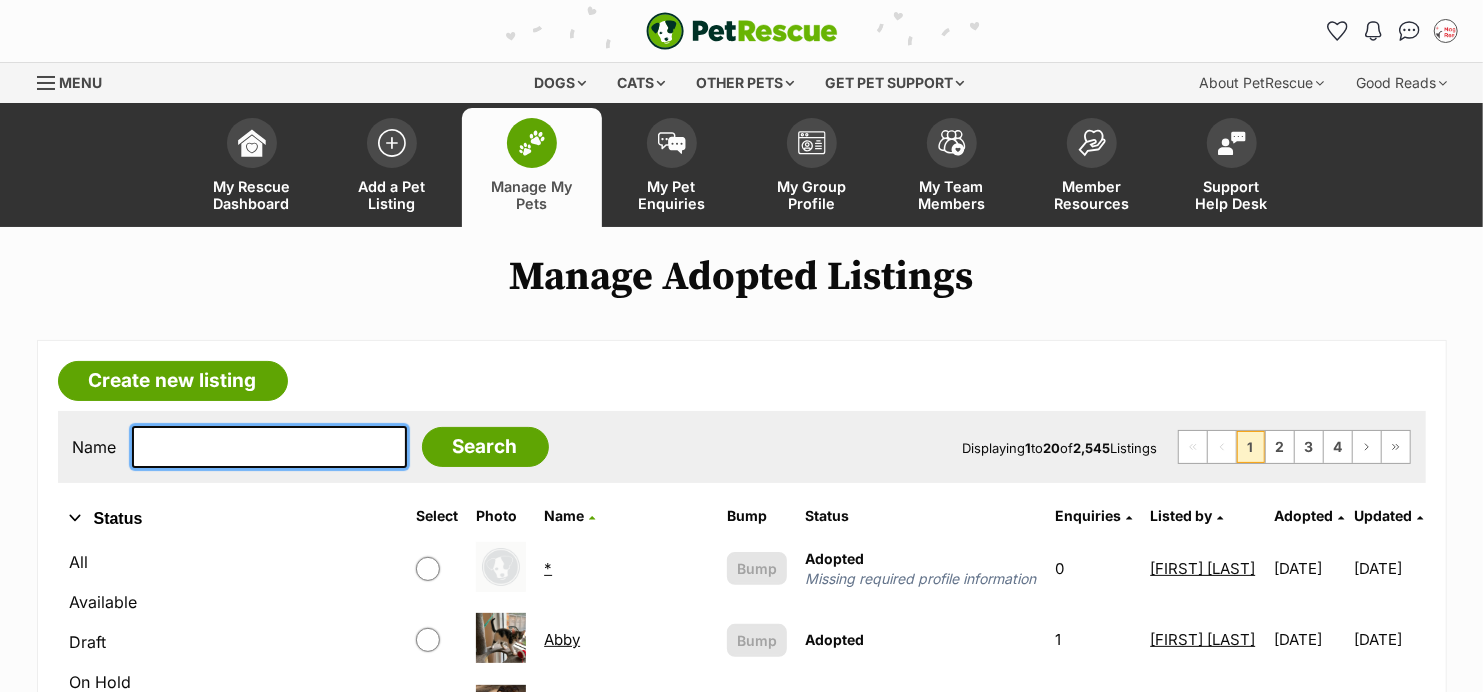 click at bounding box center (269, 447) 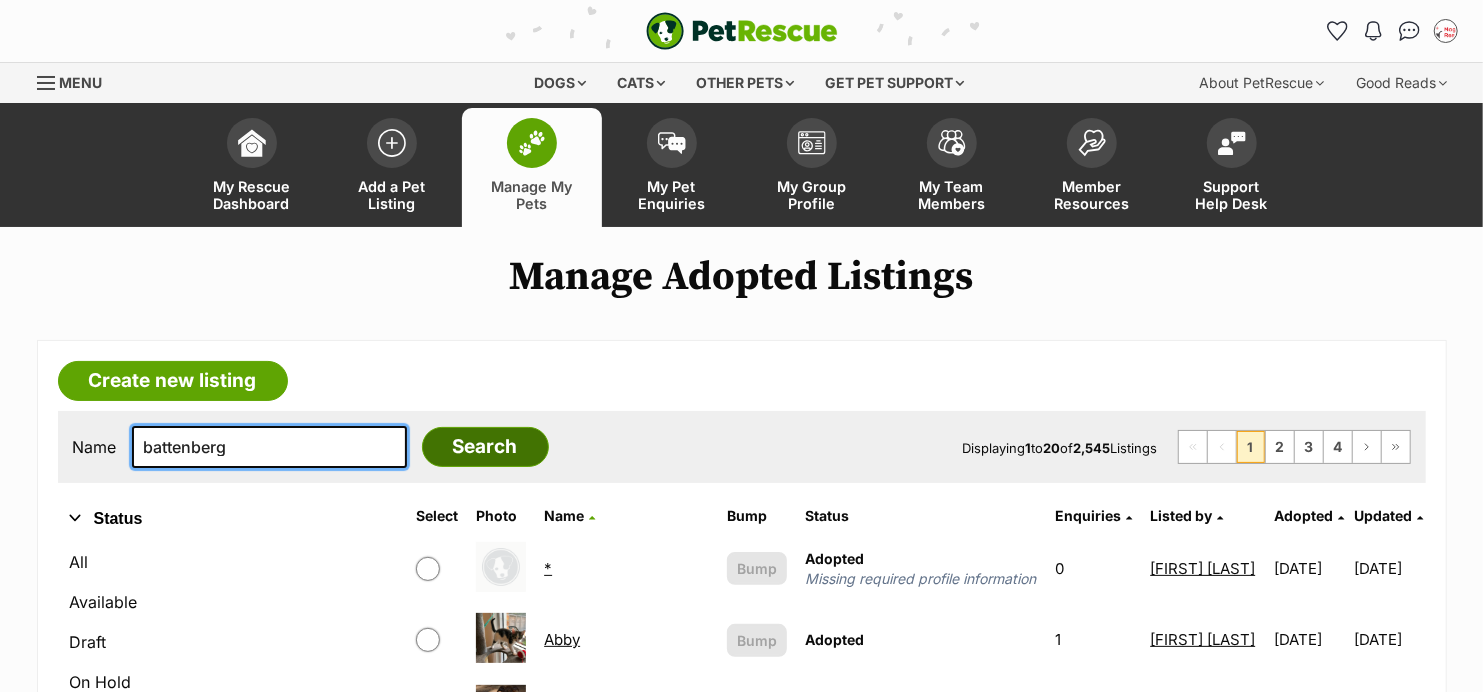 type on "battenberg" 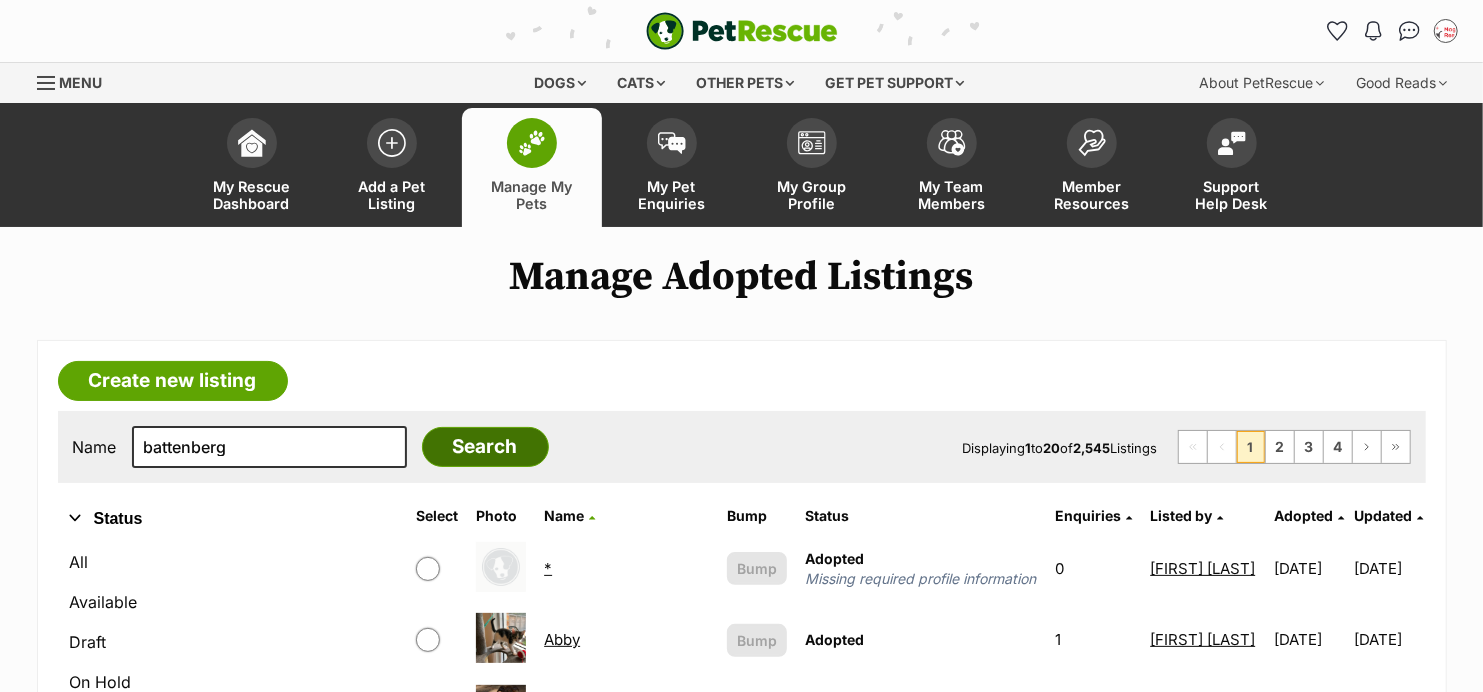 click on "Search" at bounding box center (485, 447) 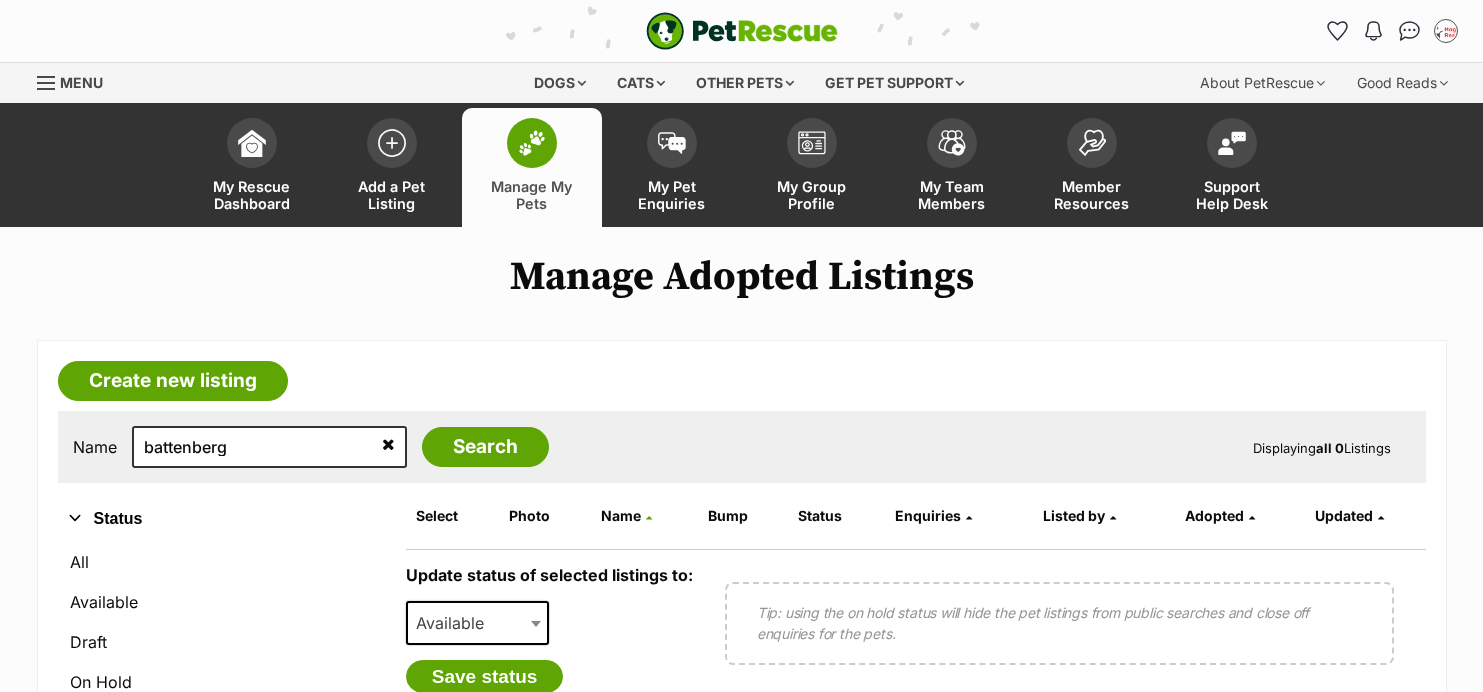 scroll, scrollTop: 0, scrollLeft: 0, axis: both 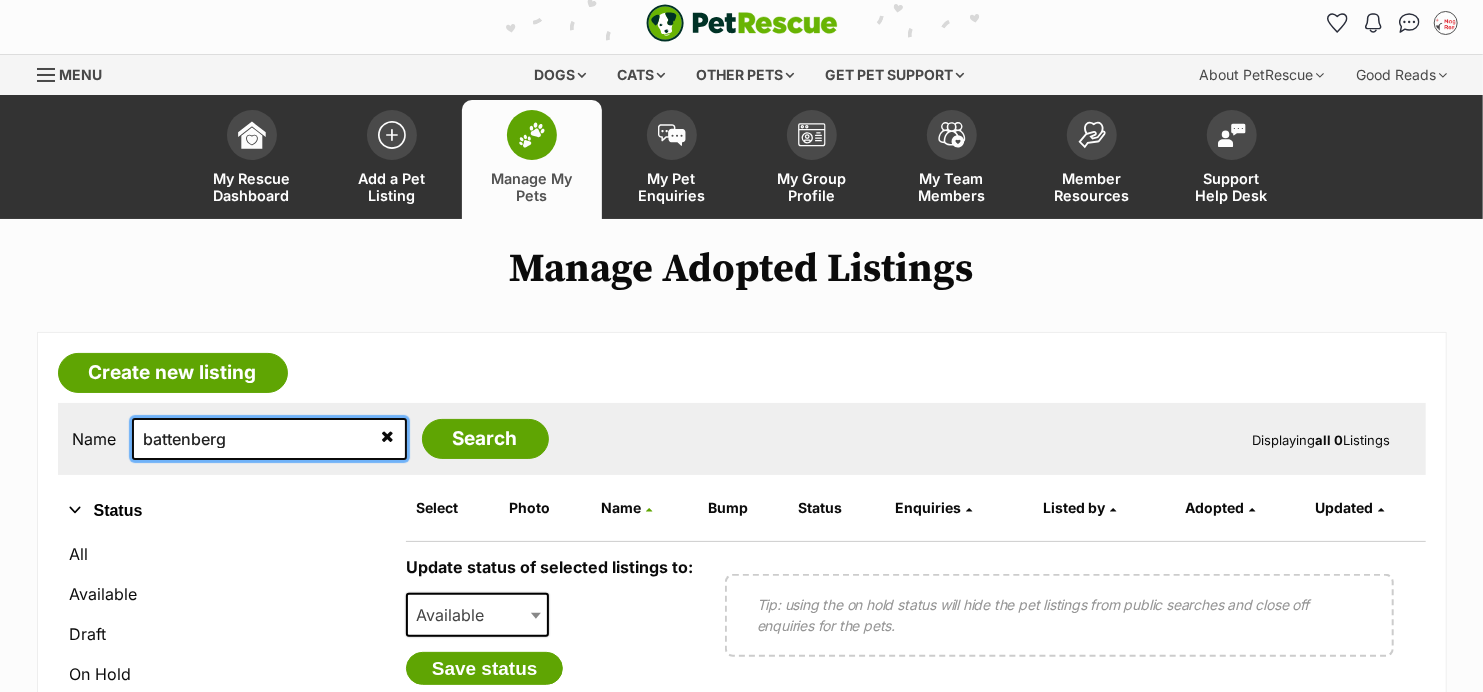 click on "battenberg" at bounding box center (269, 439) 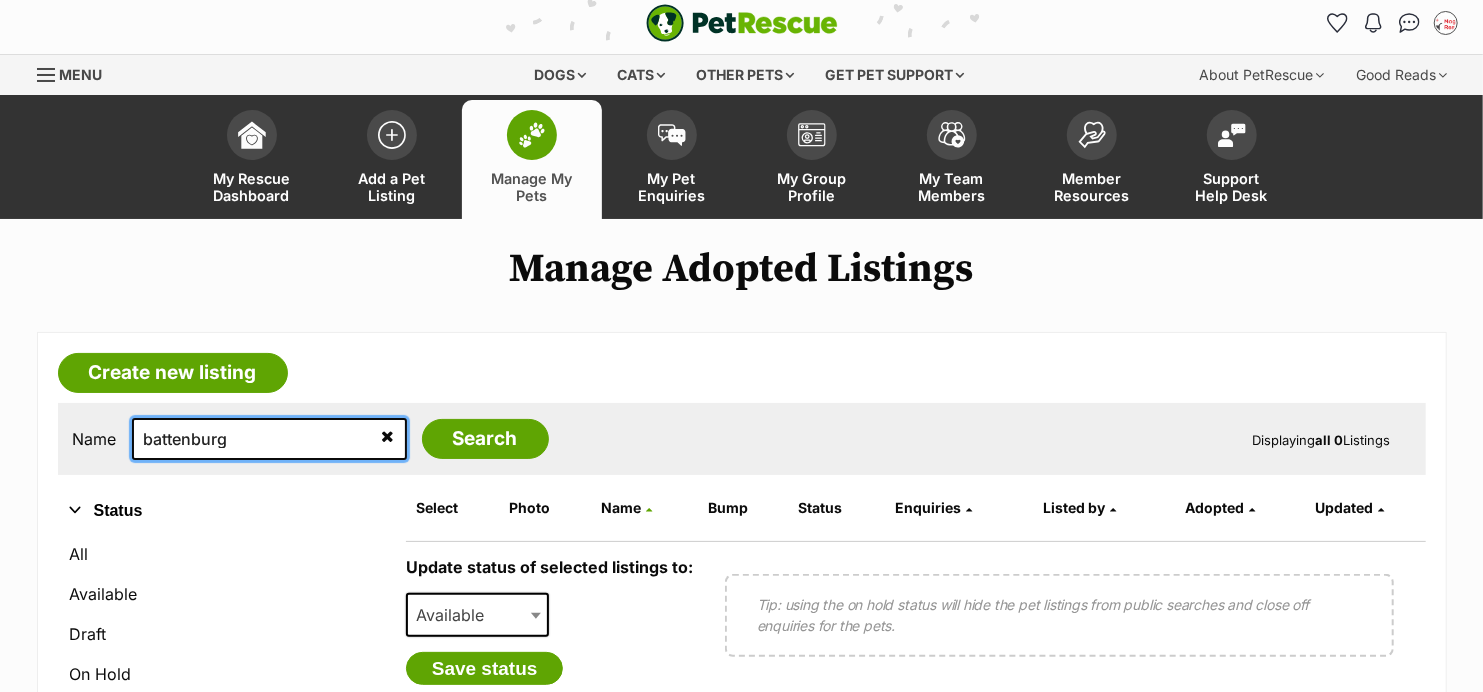 type on "battenburg" 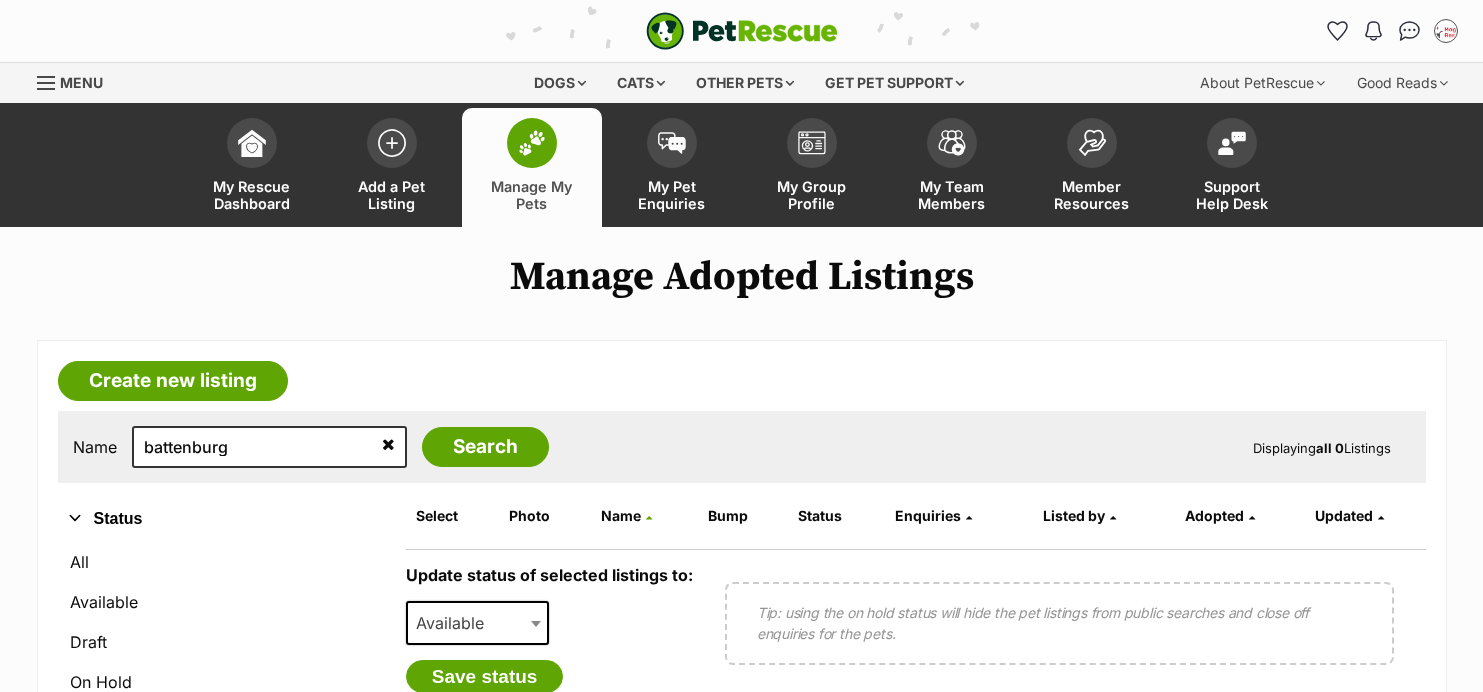 scroll, scrollTop: 0, scrollLeft: 0, axis: both 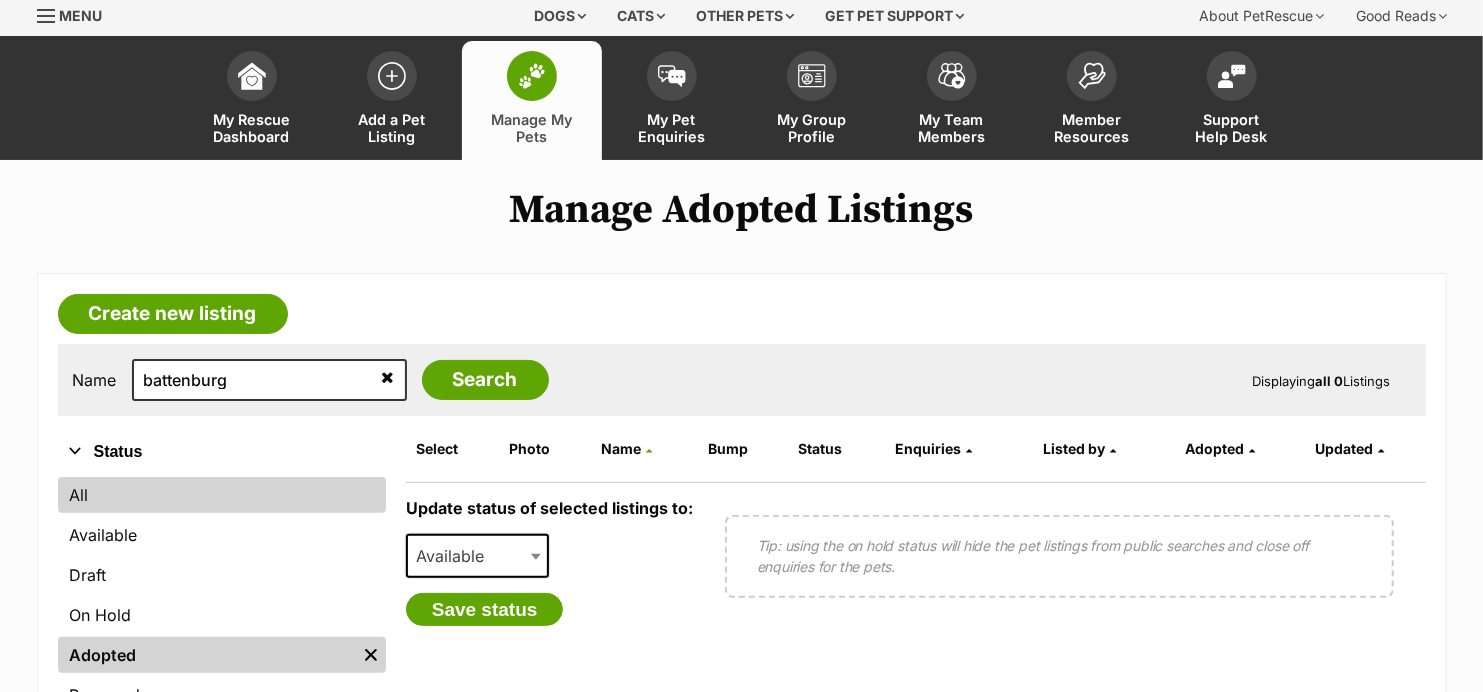 click on "All" at bounding box center (222, 495) 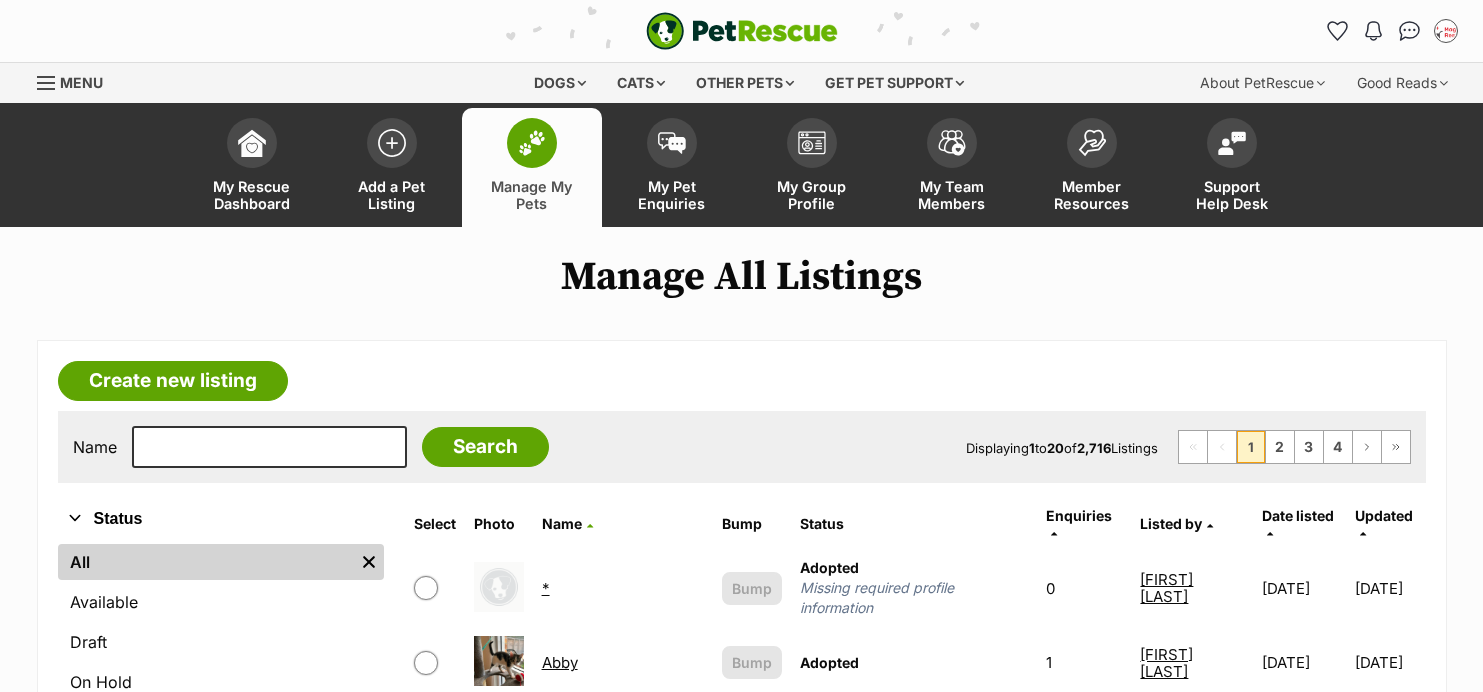 scroll, scrollTop: 0, scrollLeft: 0, axis: both 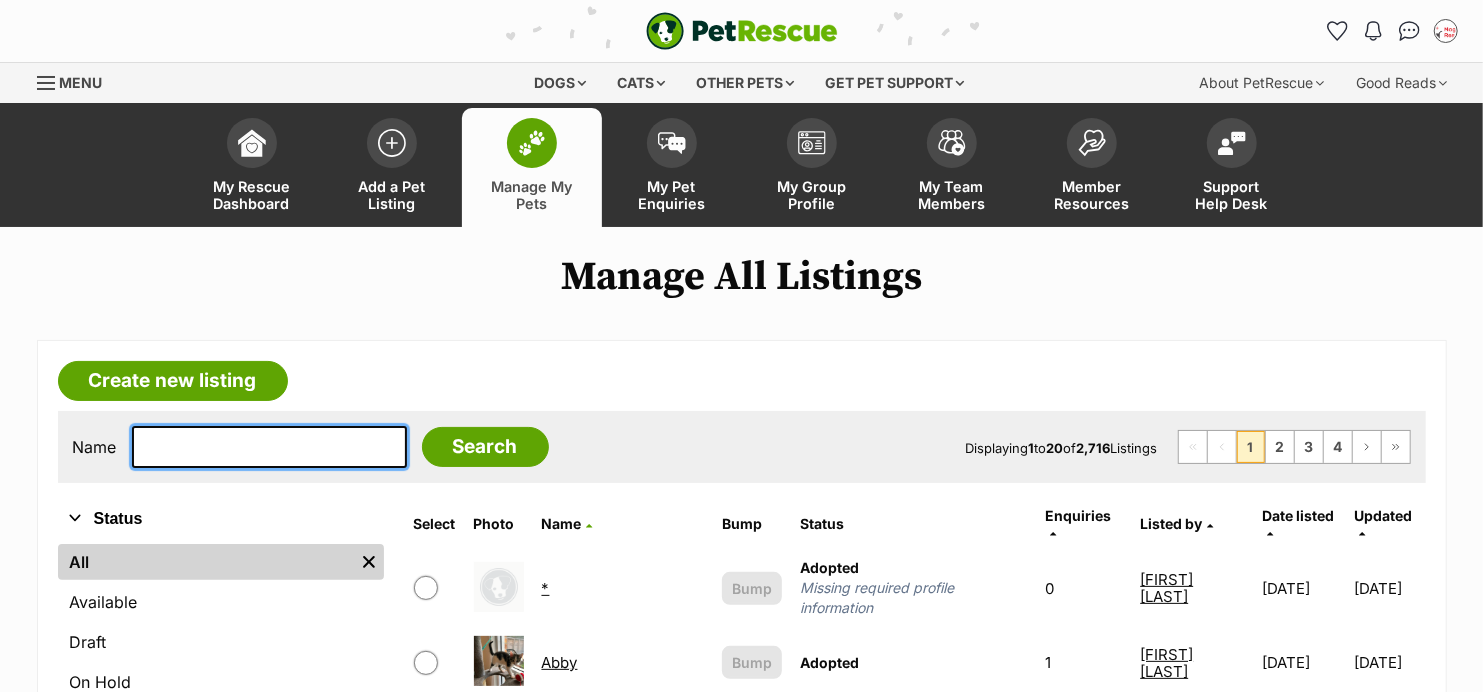 click at bounding box center [269, 447] 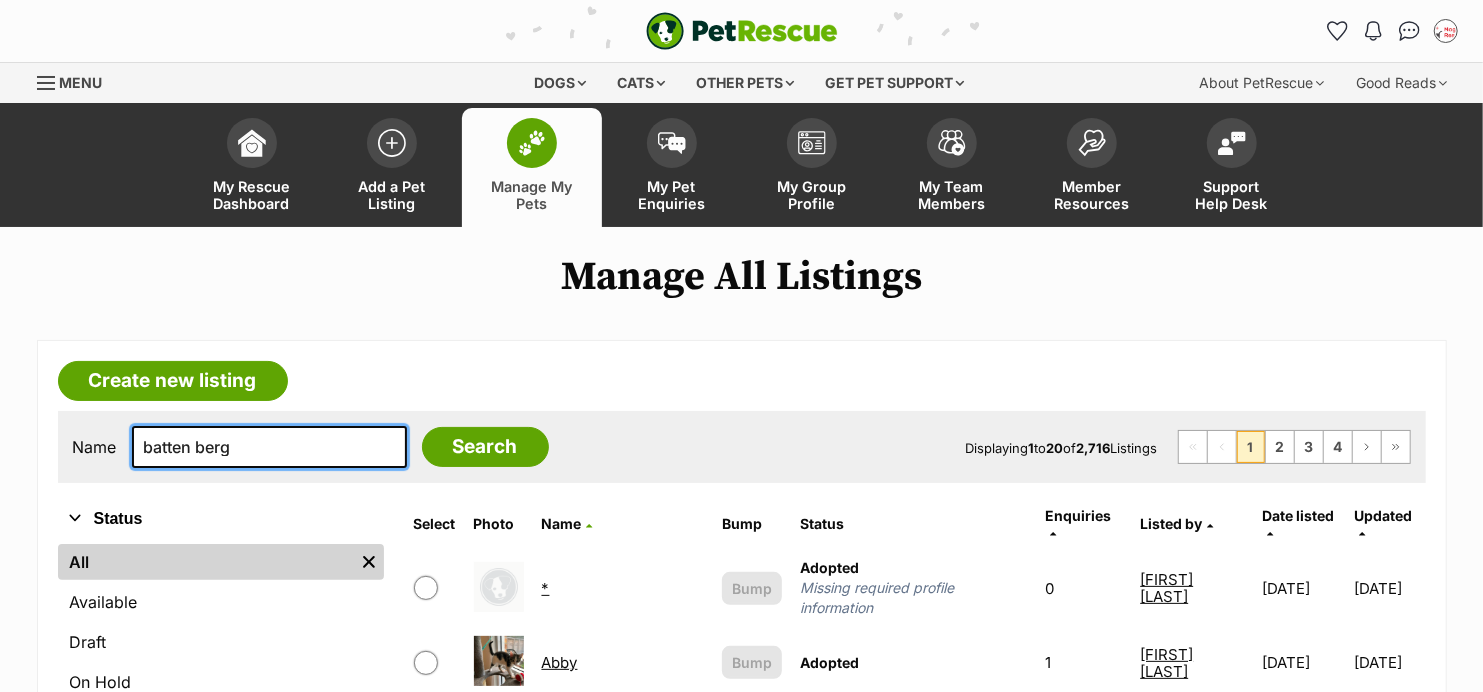 type on "batten berg" 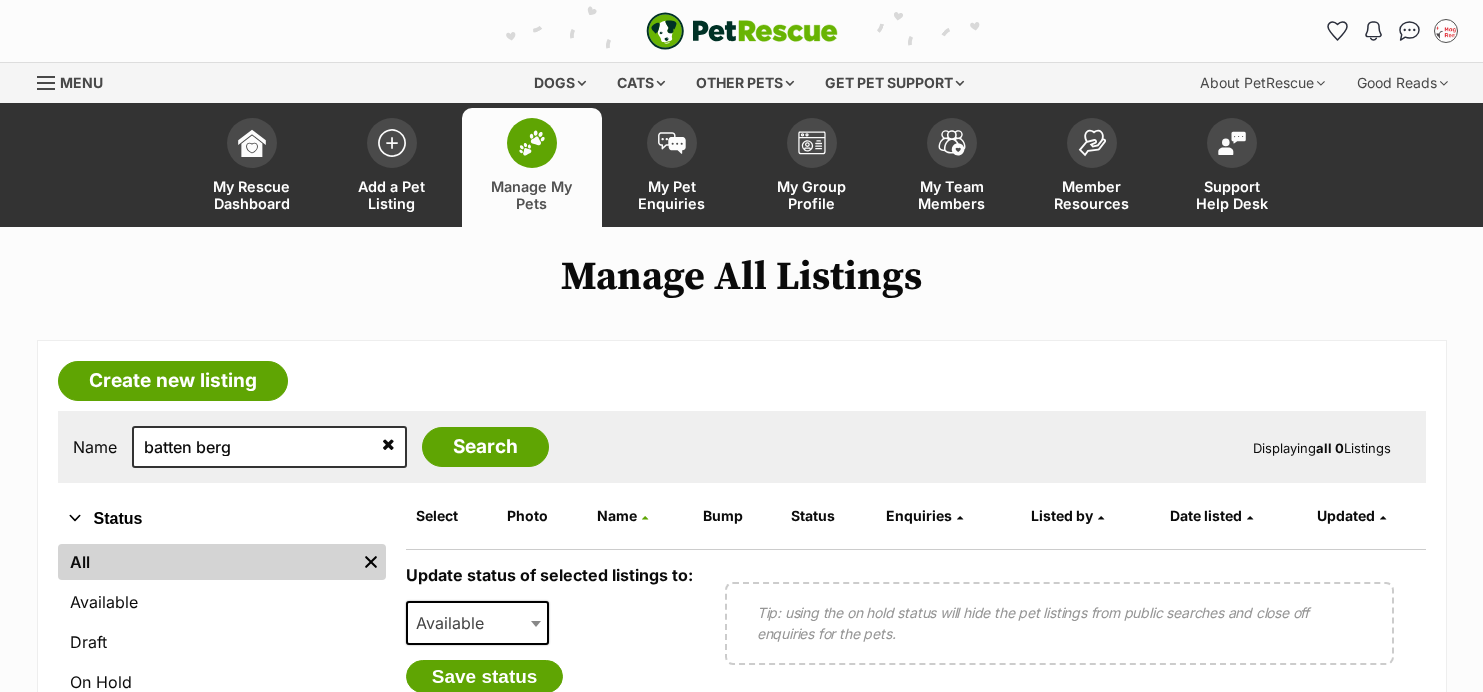 scroll, scrollTop: 0, scrollLeft: 0, axis: both 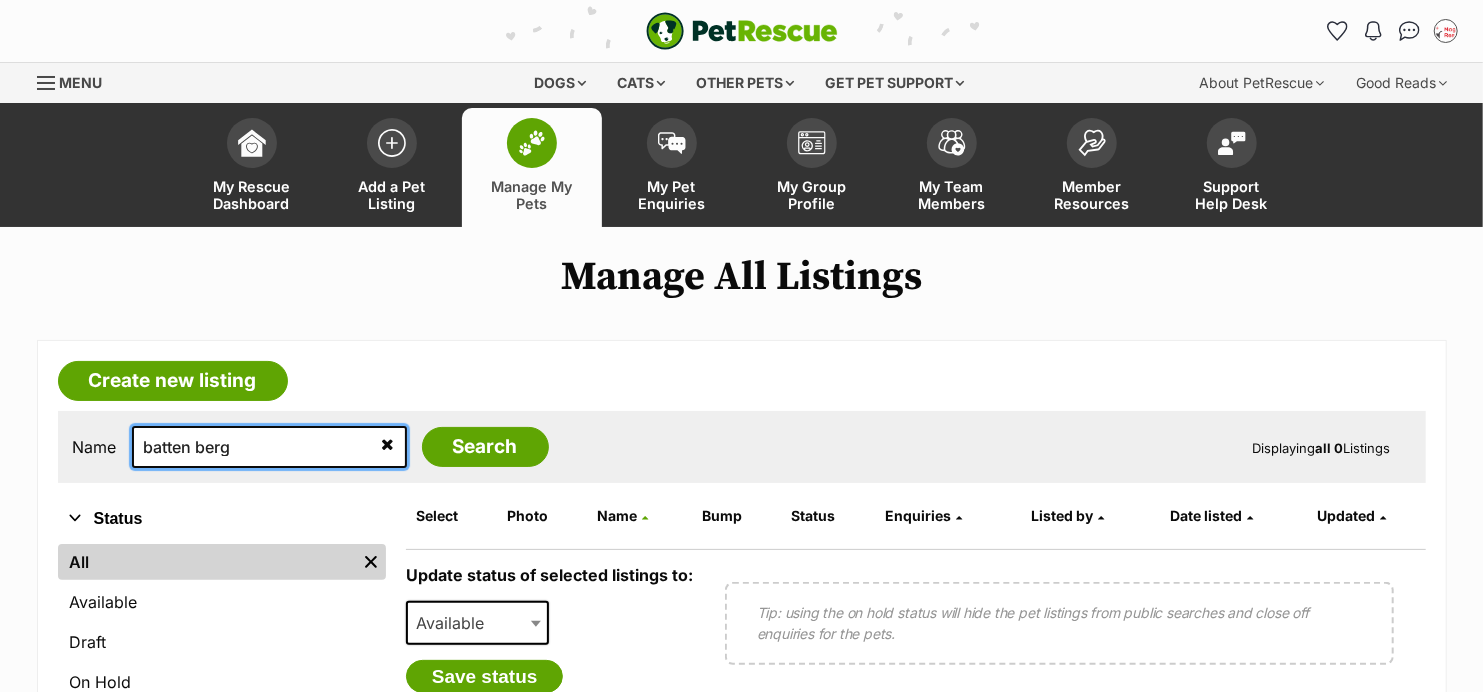click on "batten berg" at bounding box center (269, 447) 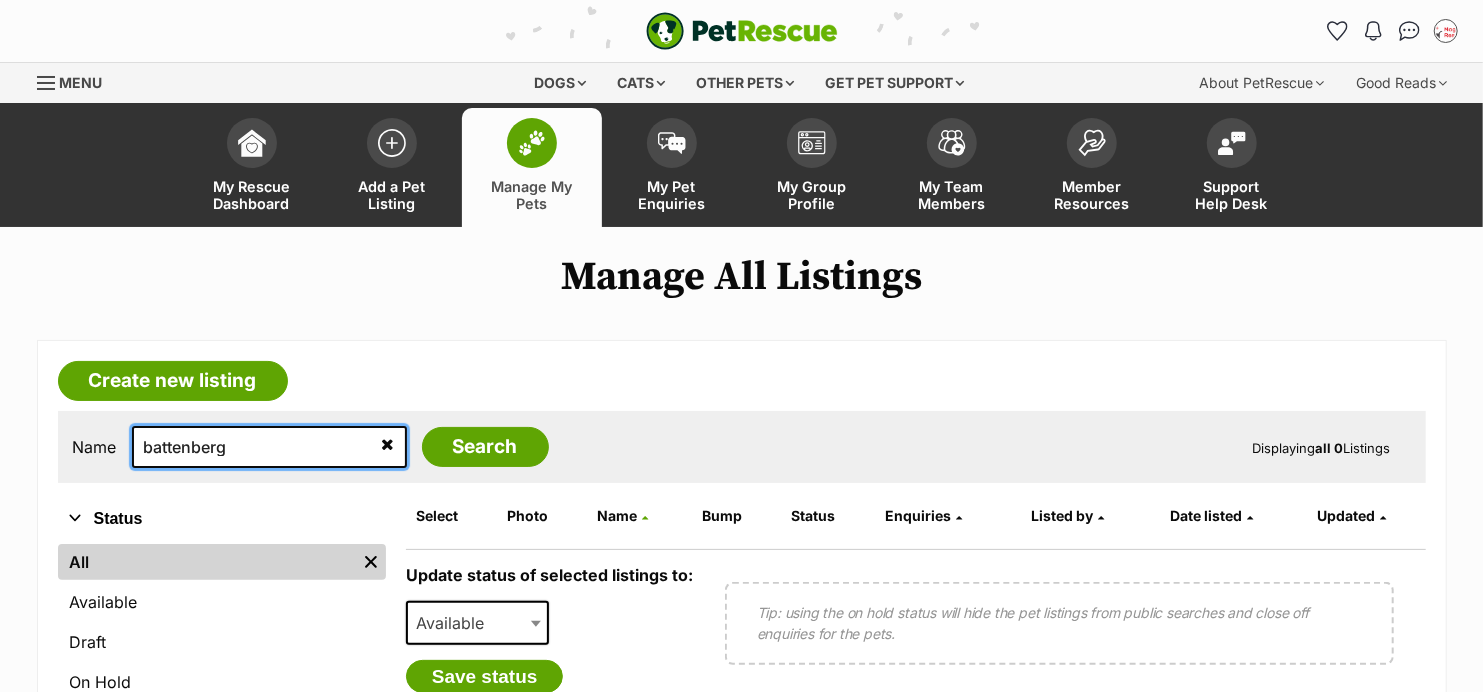 type on "battenberg" 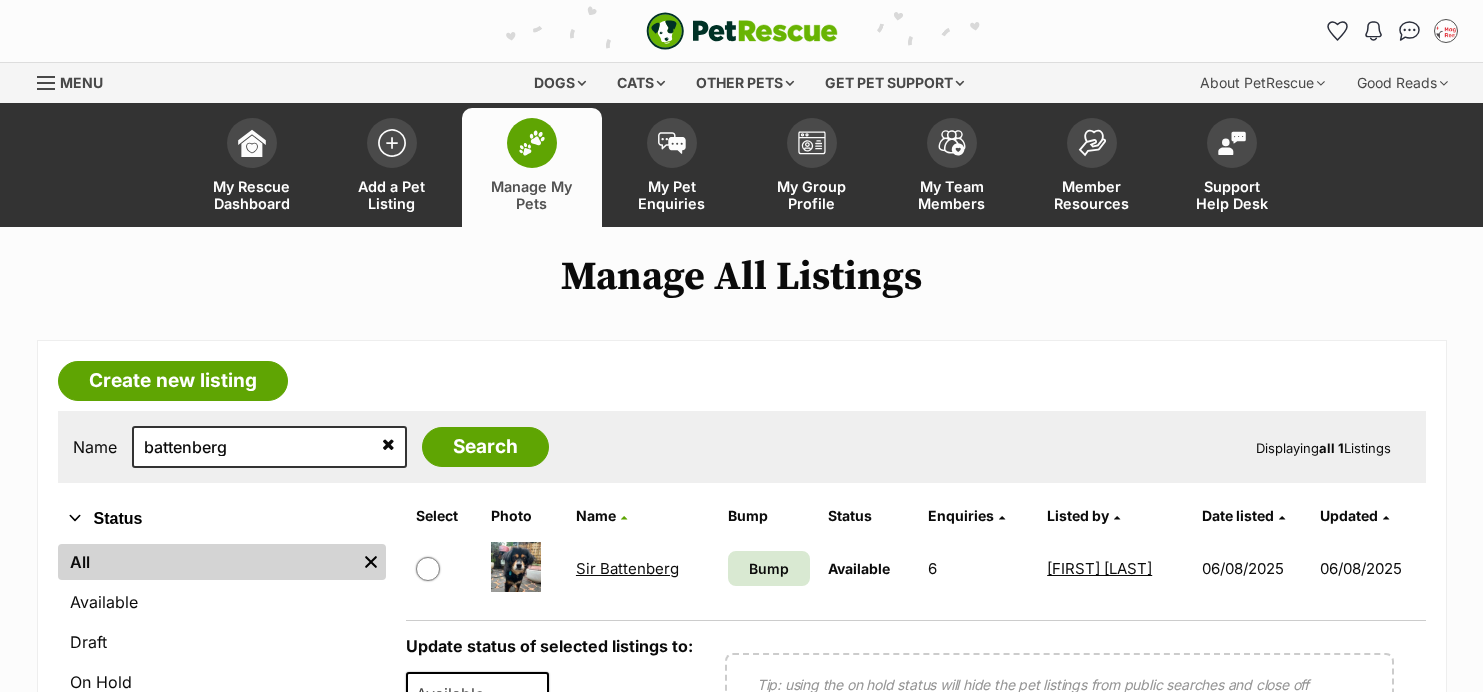 scroll, scrollTop: 0, scrollLeft: 0, axis: both 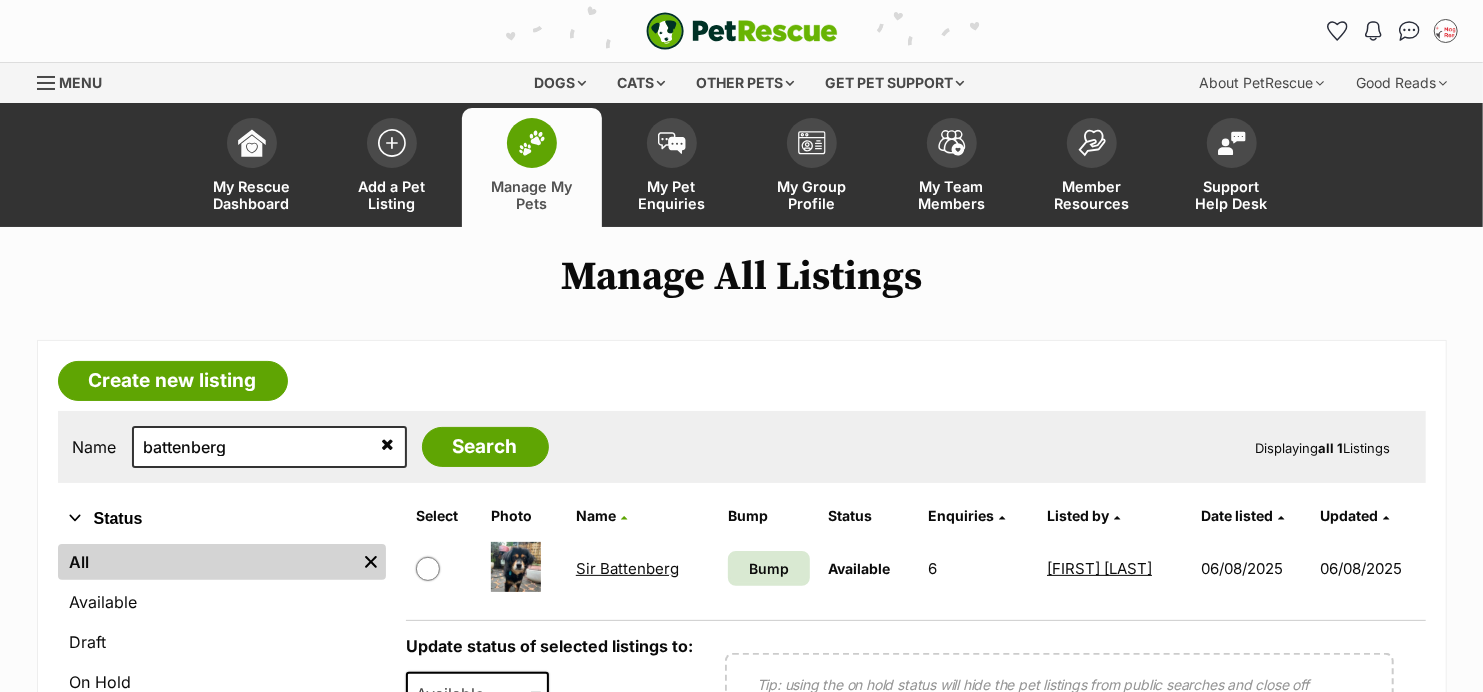 click on "Sir Battenberg" at bounding box center [627, 568] 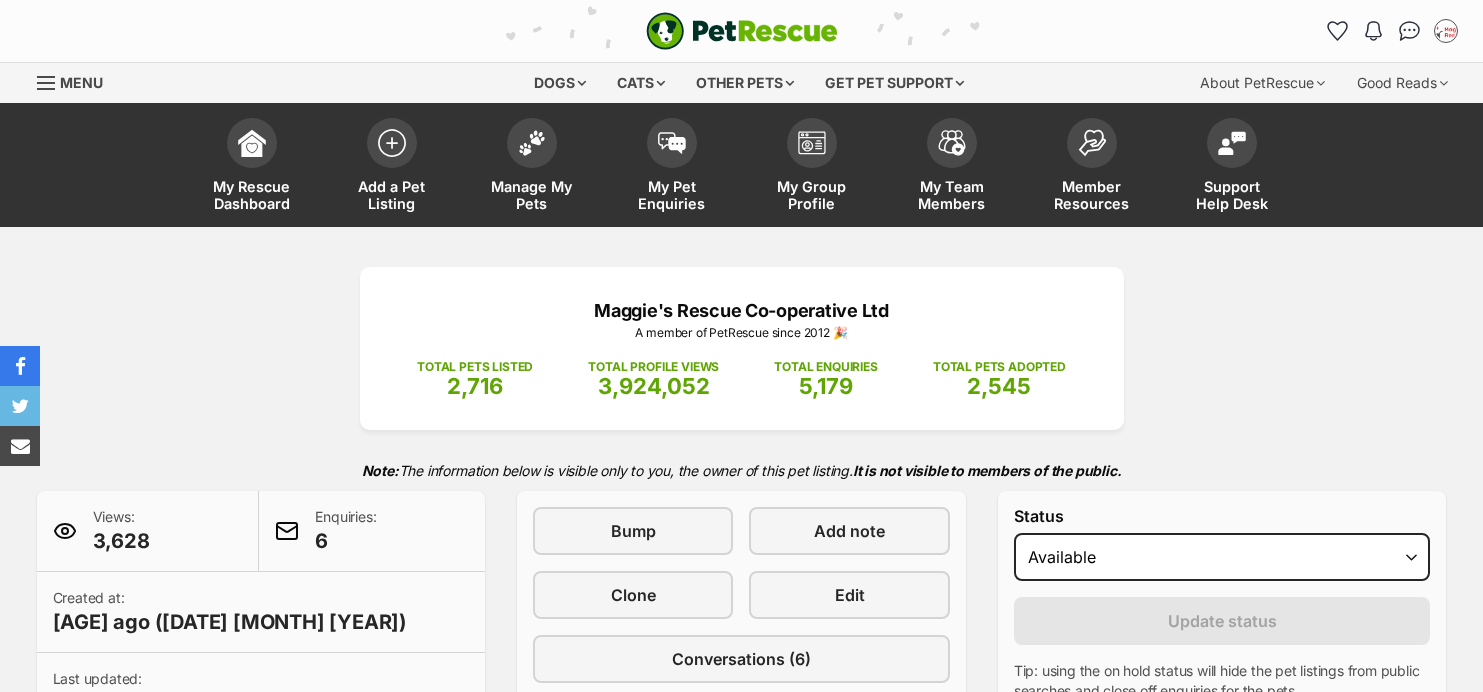 scroll, scrollTop: 513, scrollLeft: 0, axis: vertical 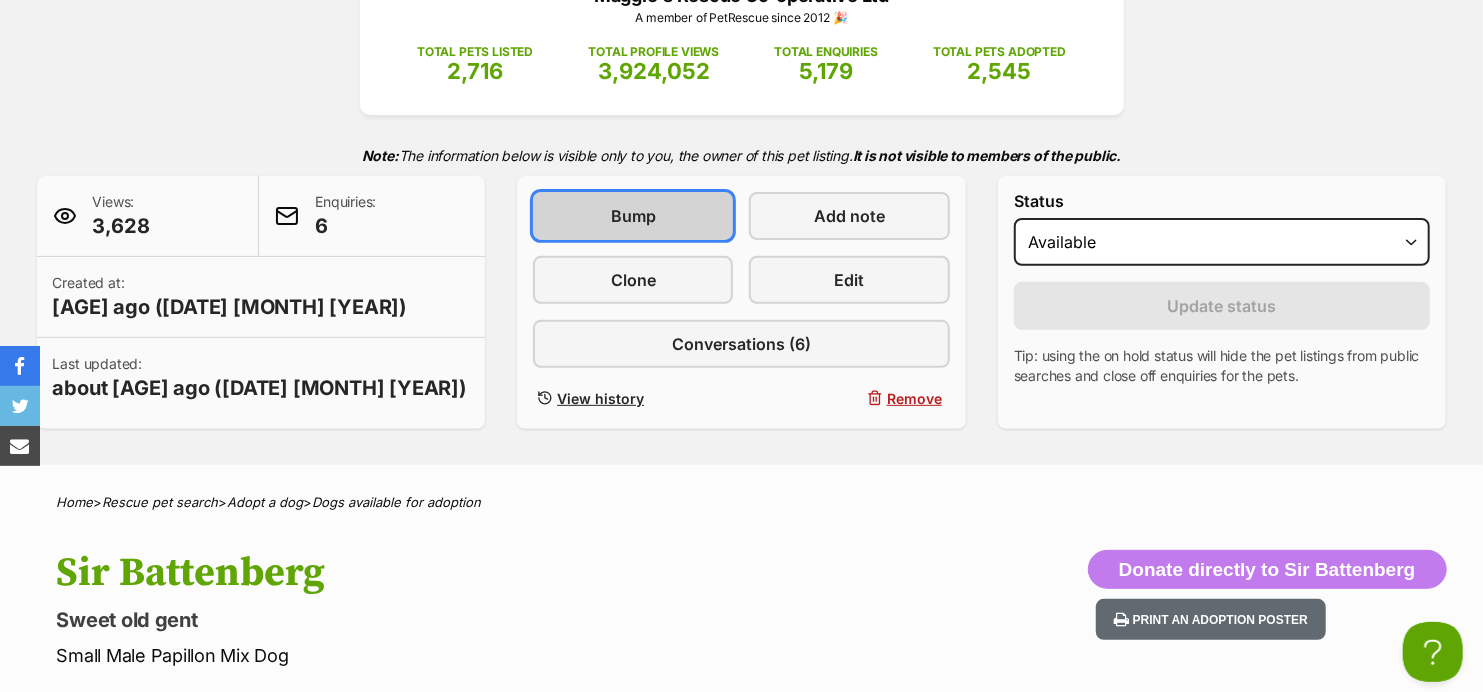 click on "Bump" at bounding box center (633, 216) 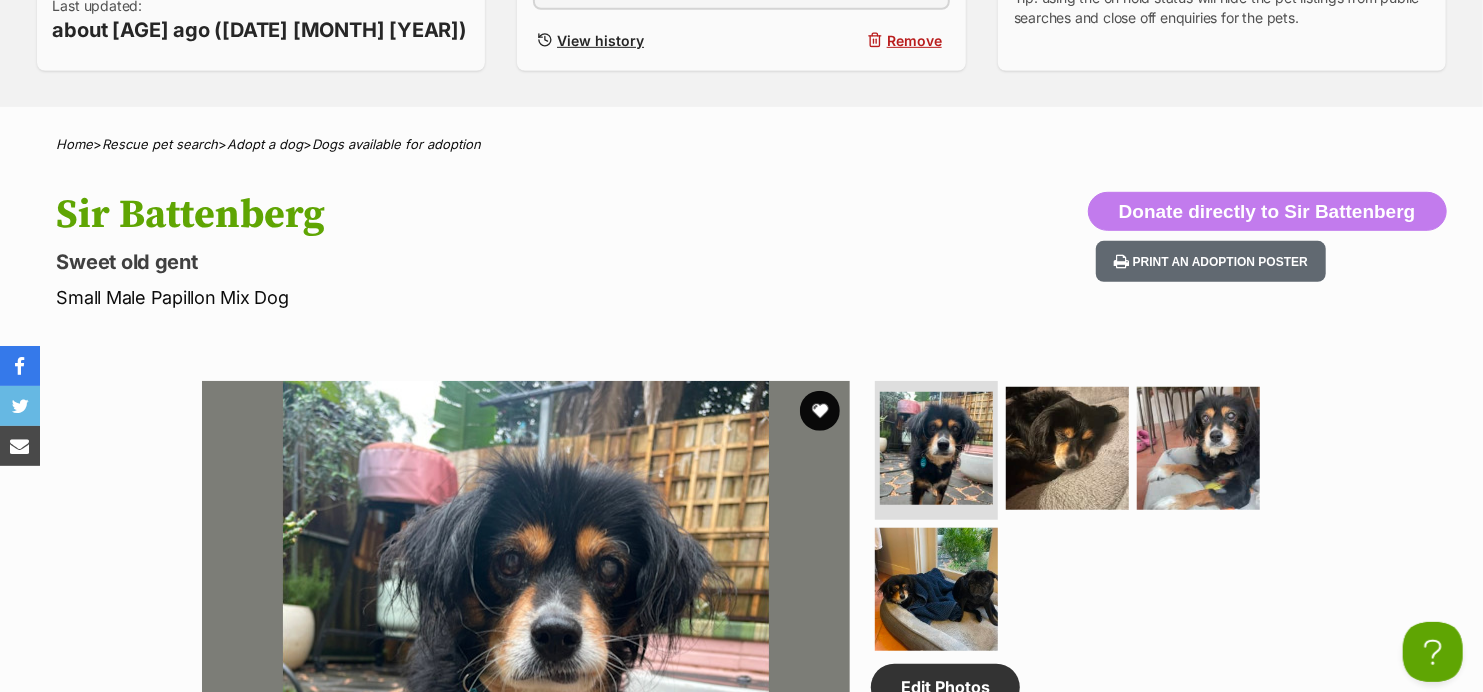 scroll, scrollTop: 775, scrollLeft: 0, axis: vertical 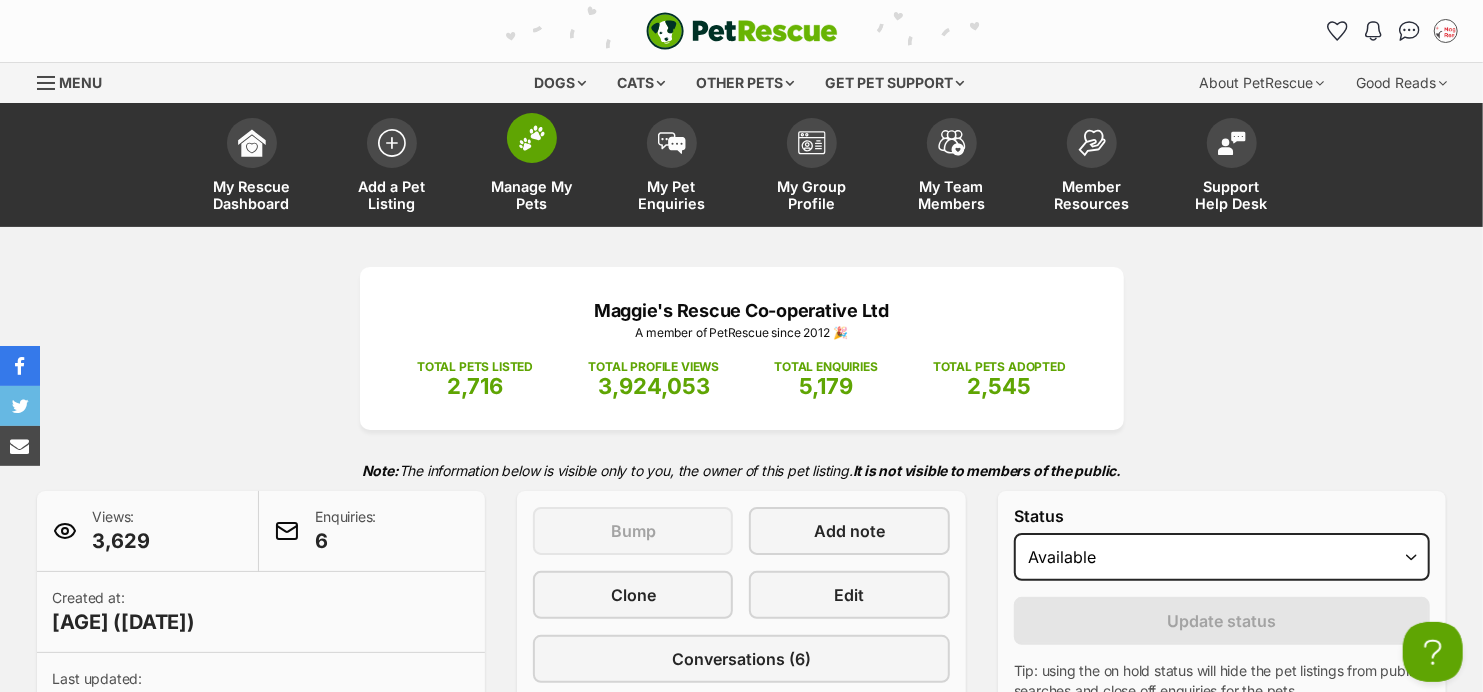 click at bounding box center [532, 138] 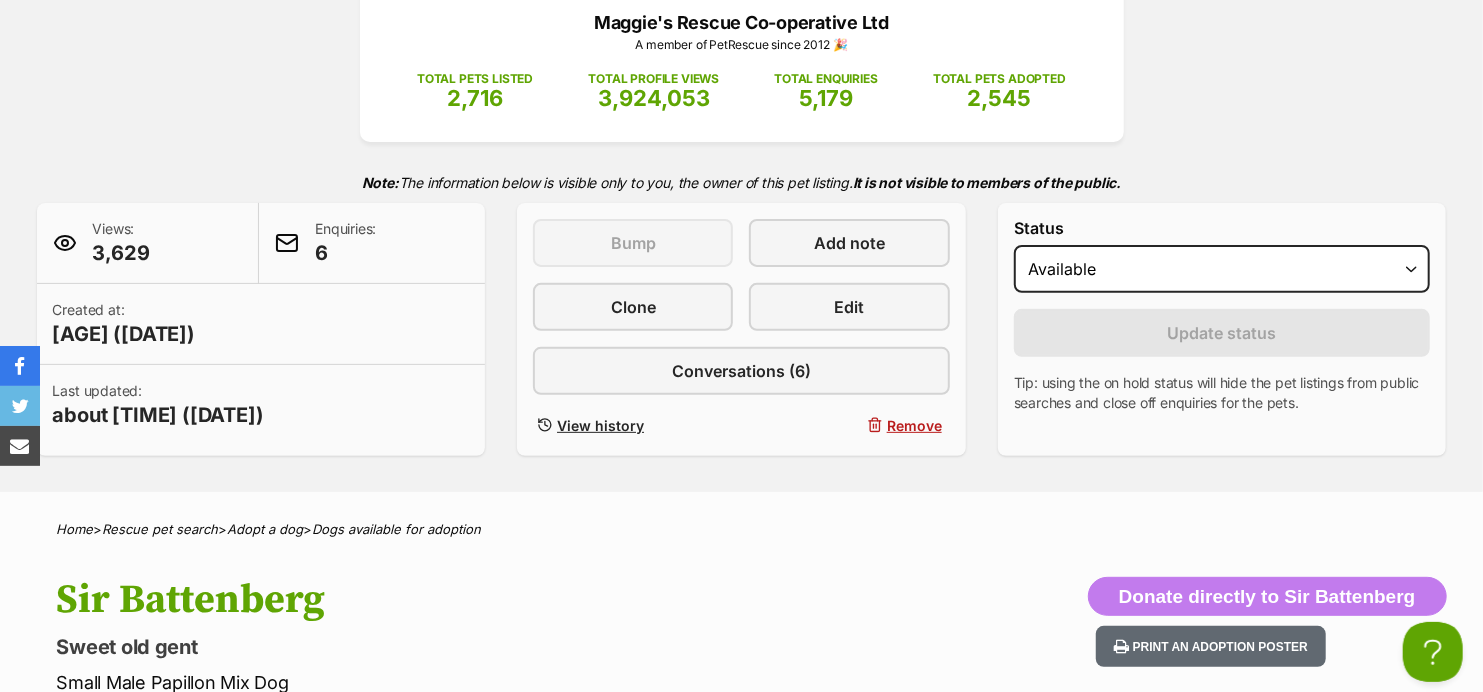 scroll, scrollTop: 351, scrollLeft: 0, axis: vertical 